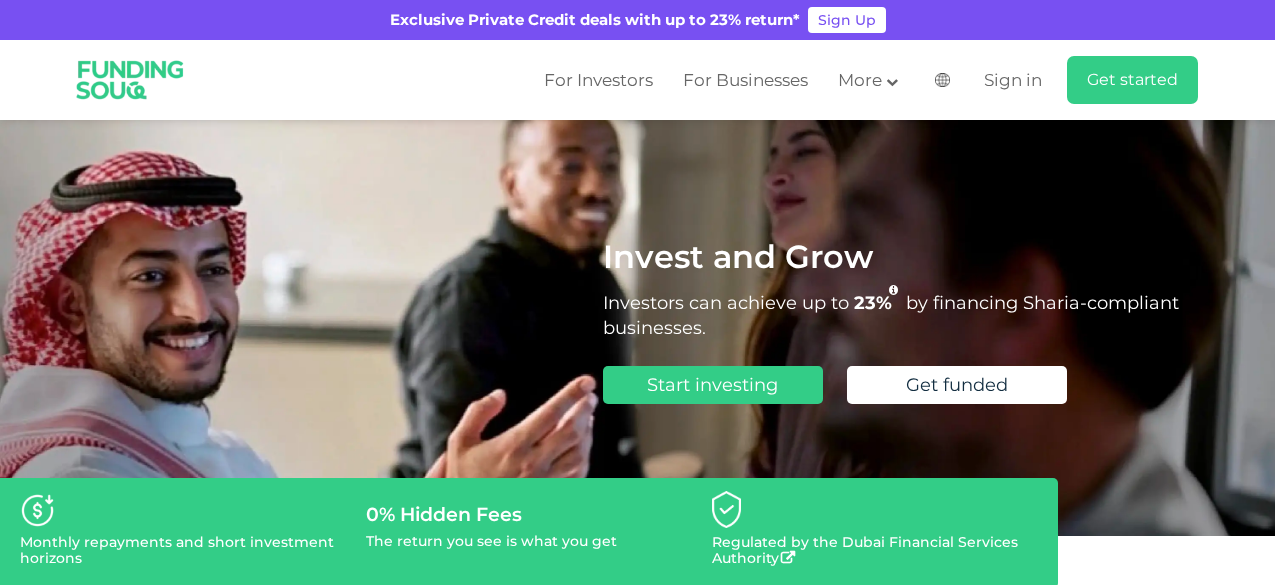 scroll, scrollTop: 0, scrollLeft: 0, axis: both 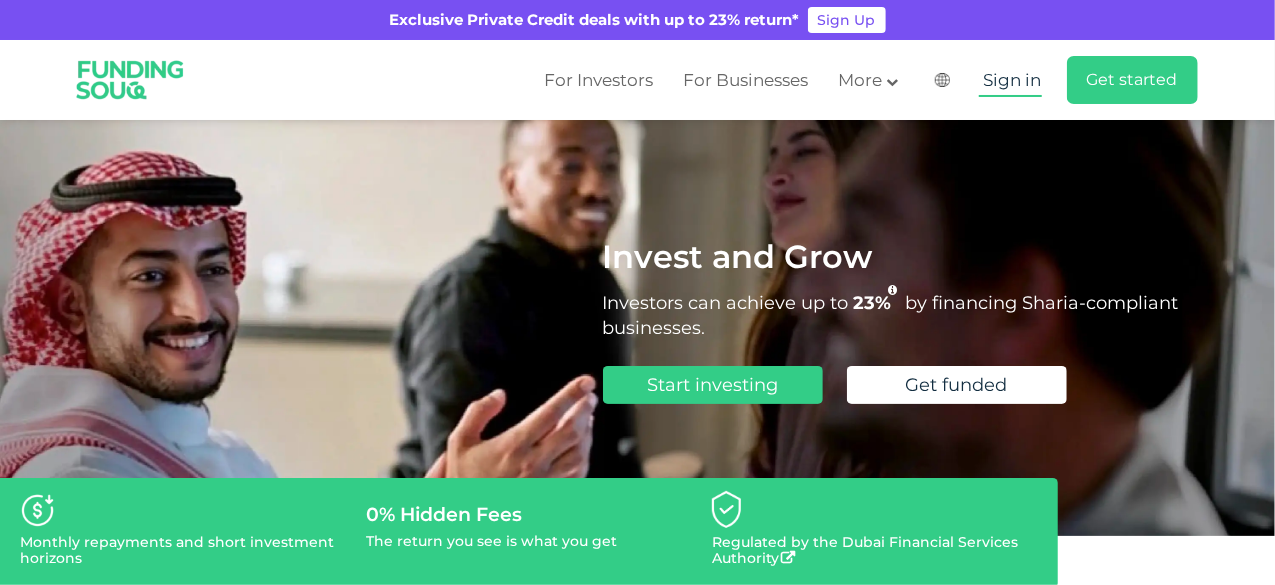 click on "Sign in" at bounding box center (1013, 80) 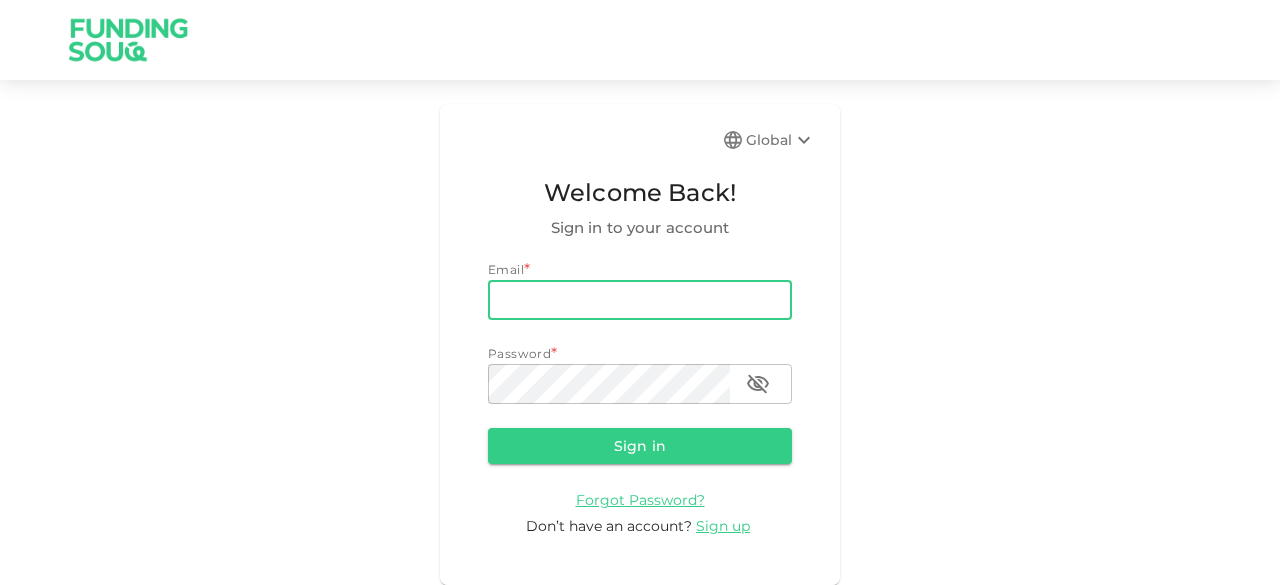 scroll, scrollTop: 0, scrollLeft: 0, axis: both 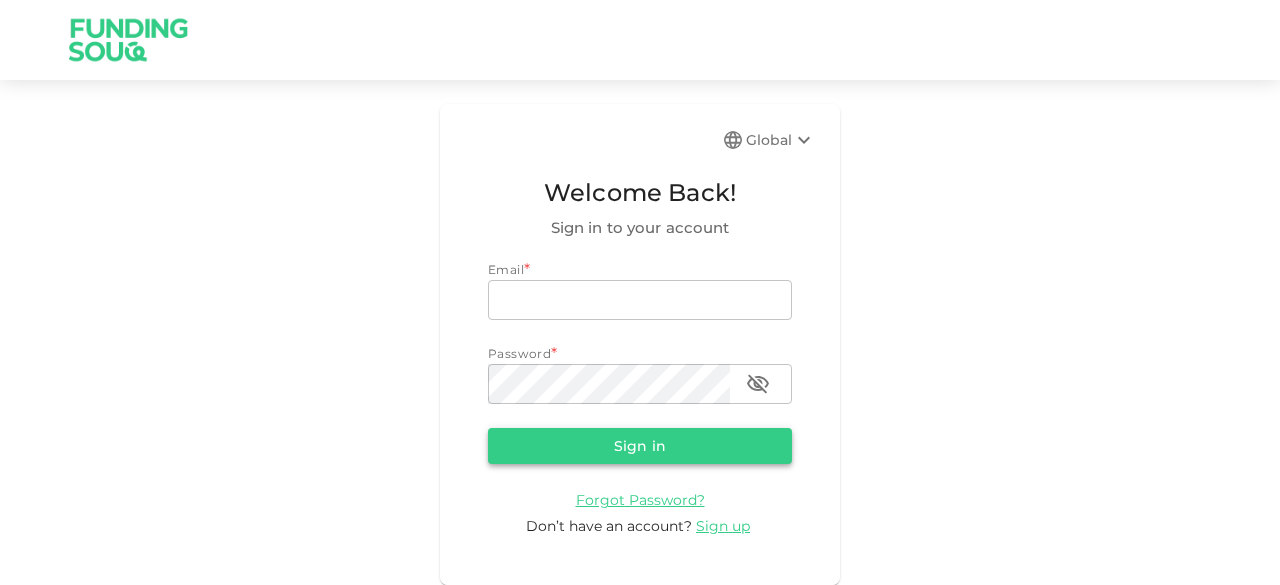 type on "sheikwaz@yahoo.com" 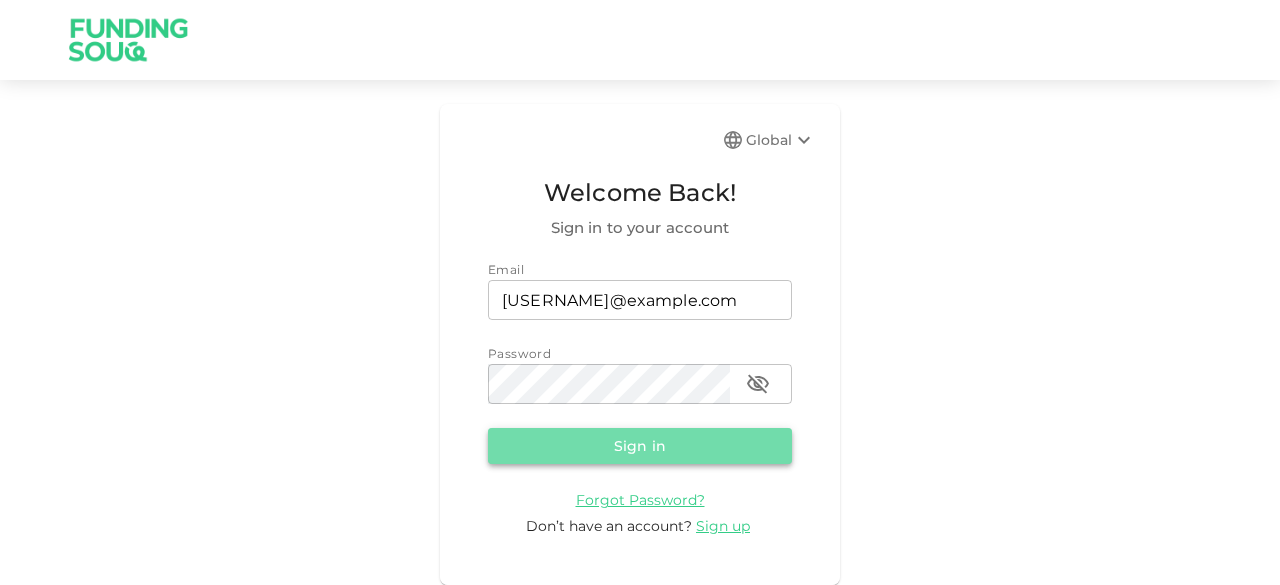 click on "Sign in" at bounding box center [640, 446] 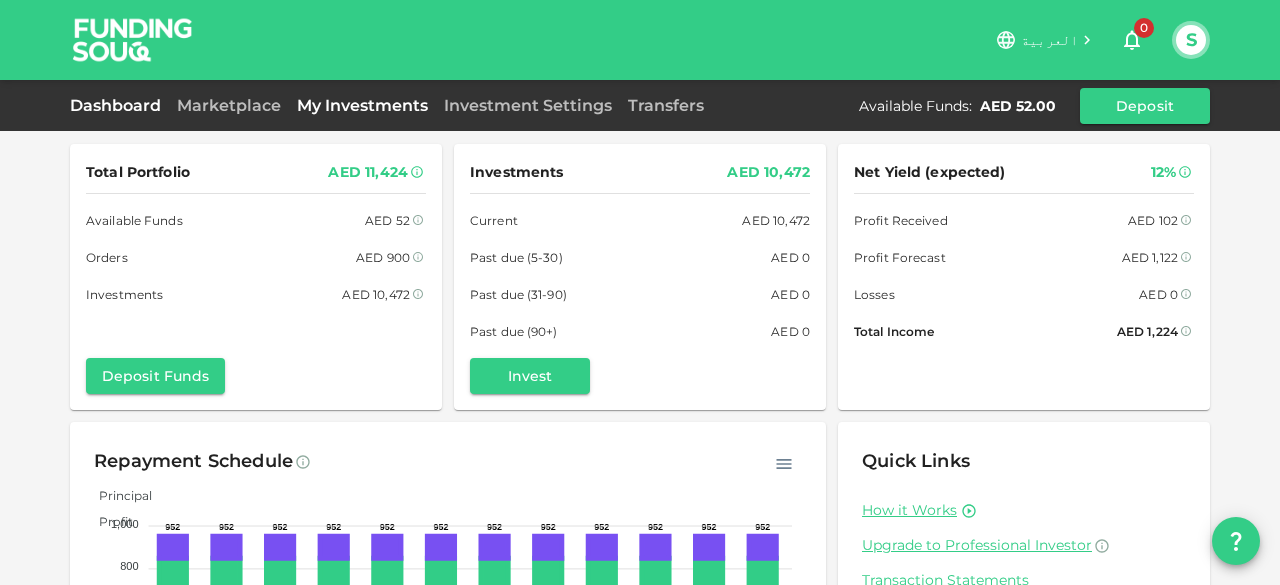 click on "My Investments" at bounding box center (362, 105) 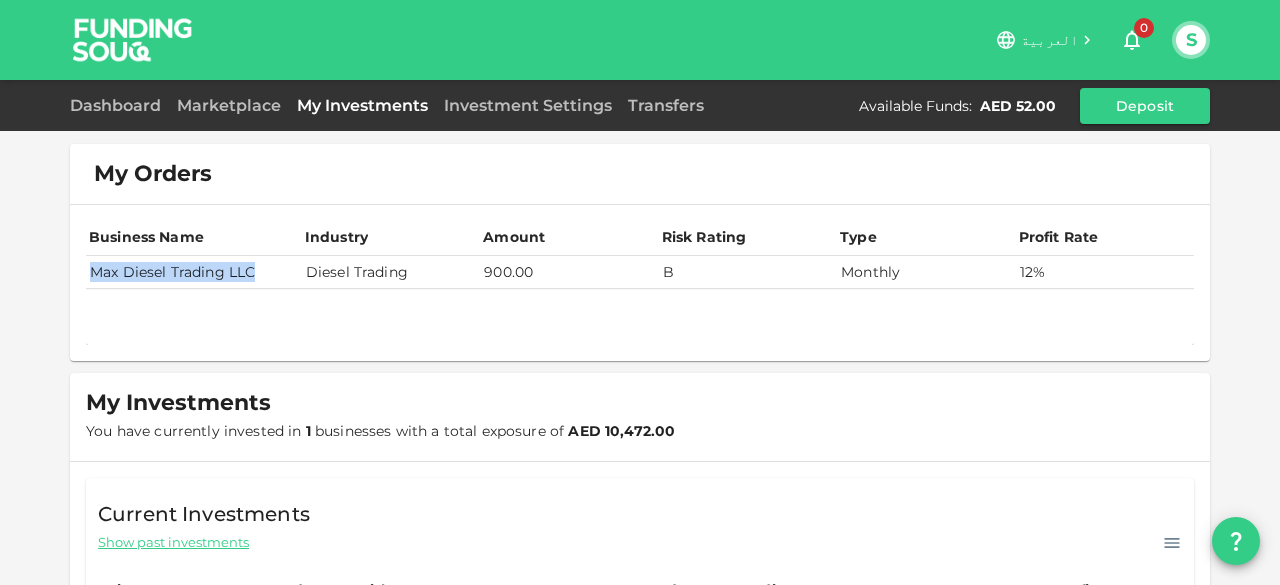 drag, startPoint x: 84, startPoint y: 270, endPoint x: 254, endPoint y: 270, distance: 170 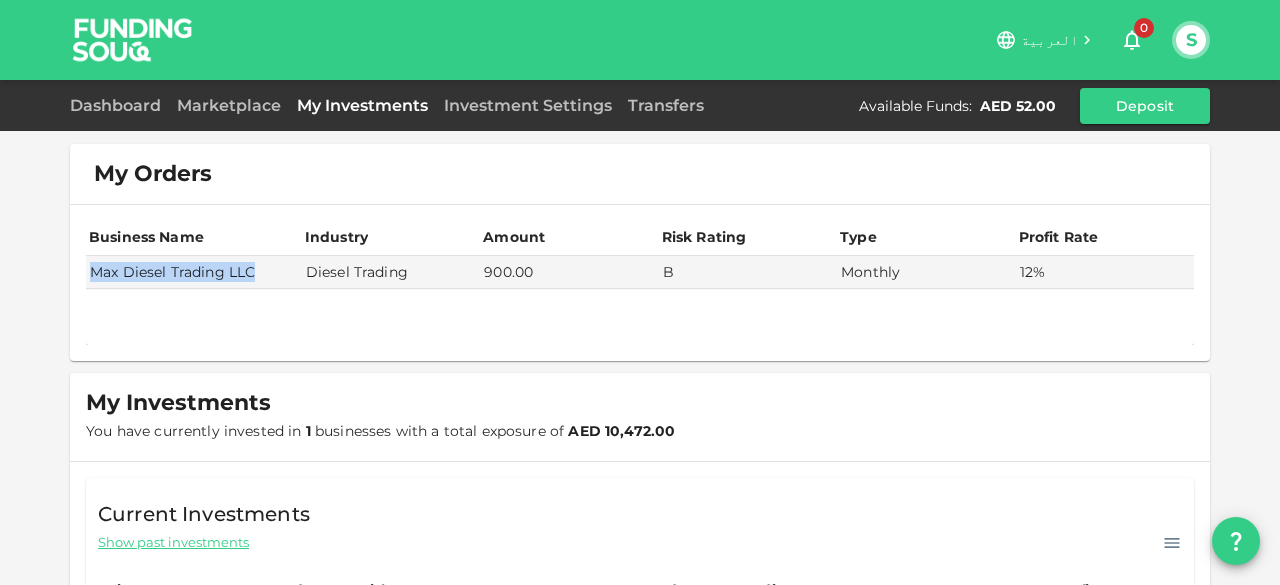 copy on "Max Diesel Trading LLC" 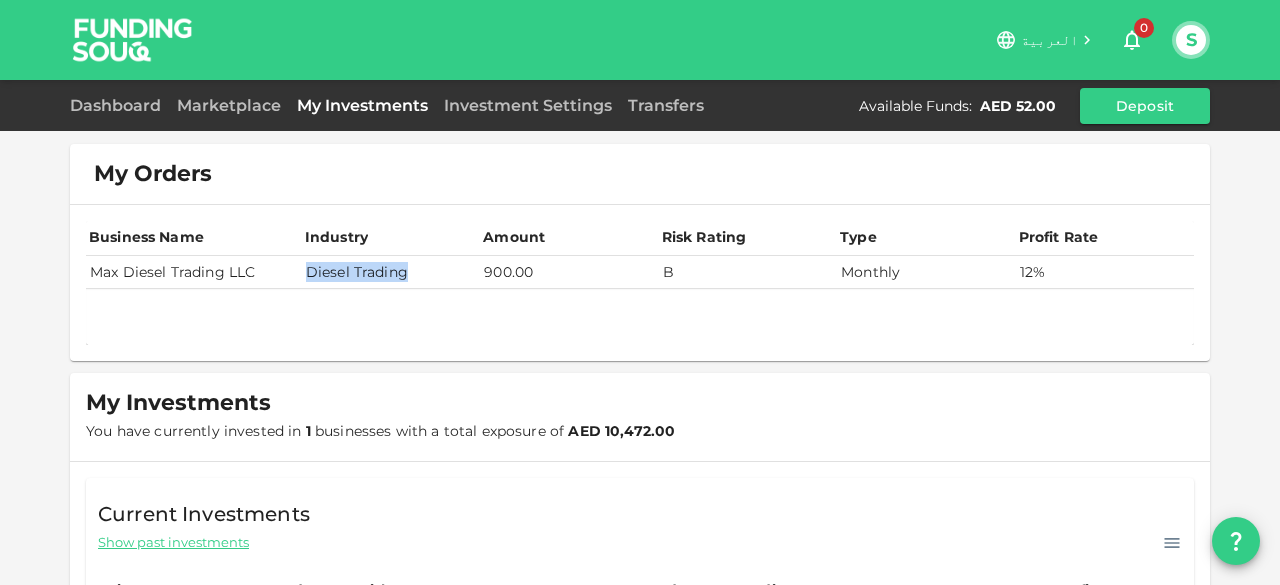 drag, startPoint x: 299, startPoint y: 270, endPoint x: 404, endPoint y: 271, distance: 105.00476 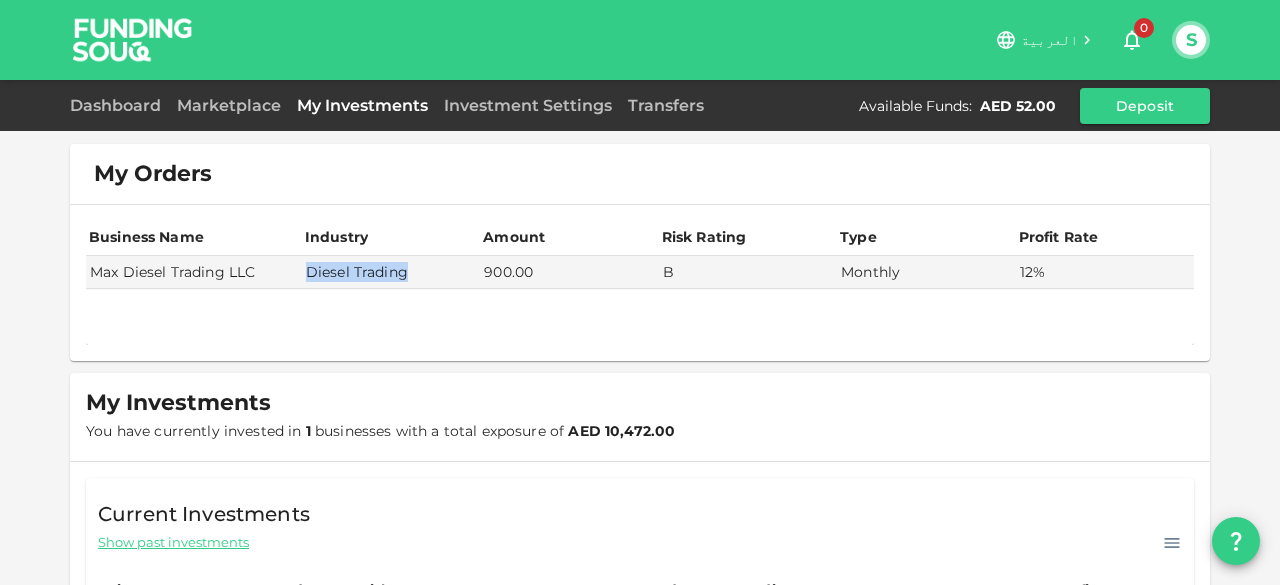 copy on "Diesel Trading" 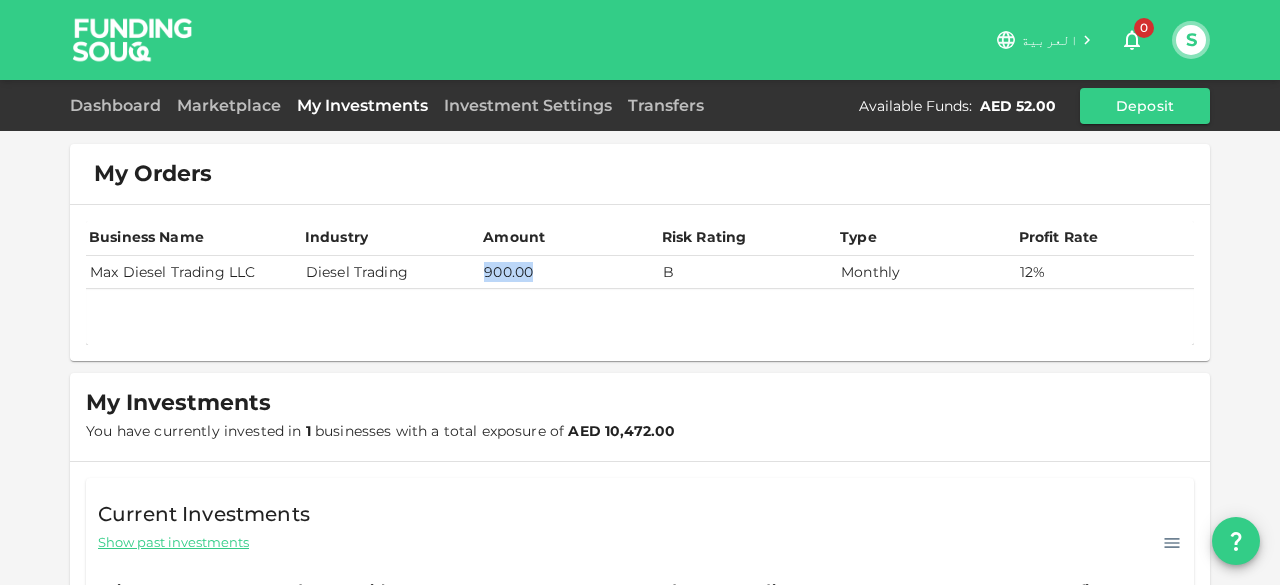 drag, startPoint x: 476, startPoint y: 263, endPoint x: 533, endPoint y: 274, distance: 58.0517 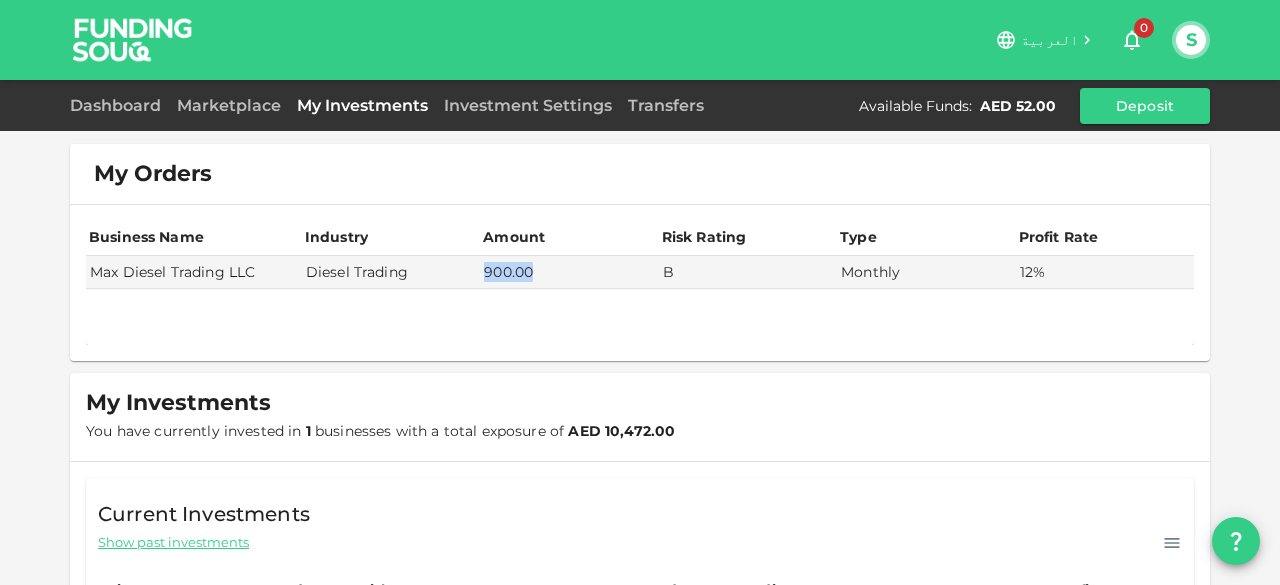 copy on "900.00" 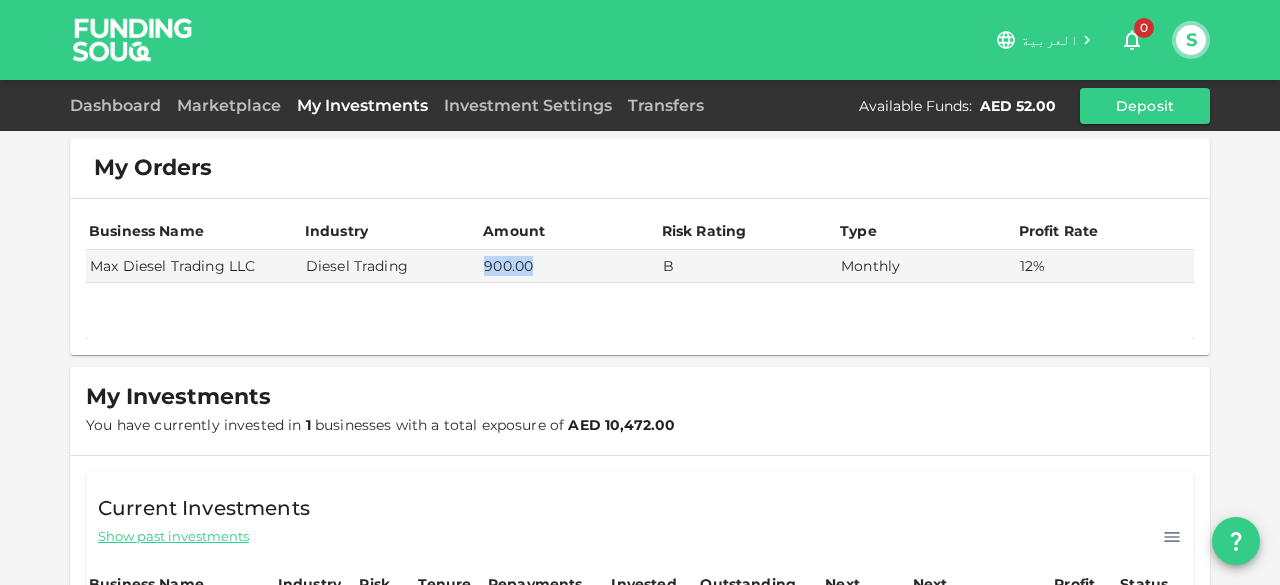 scroll, scrollTop: 0, scrollLeft: 0, axis: both 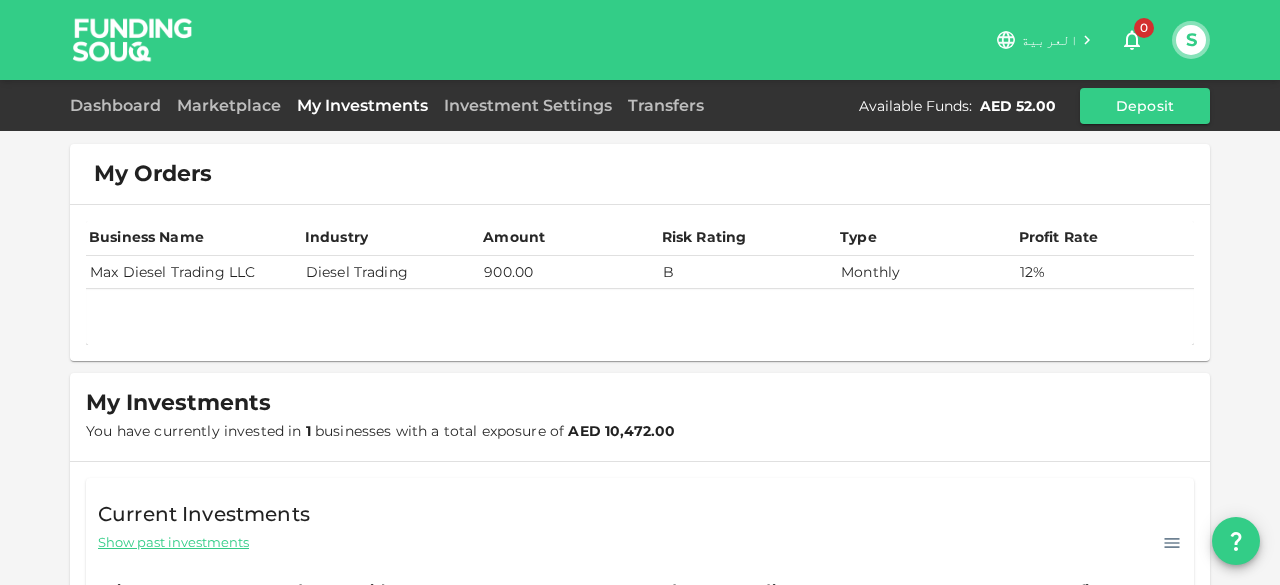 click on "B" at bounding box center (748, 272) 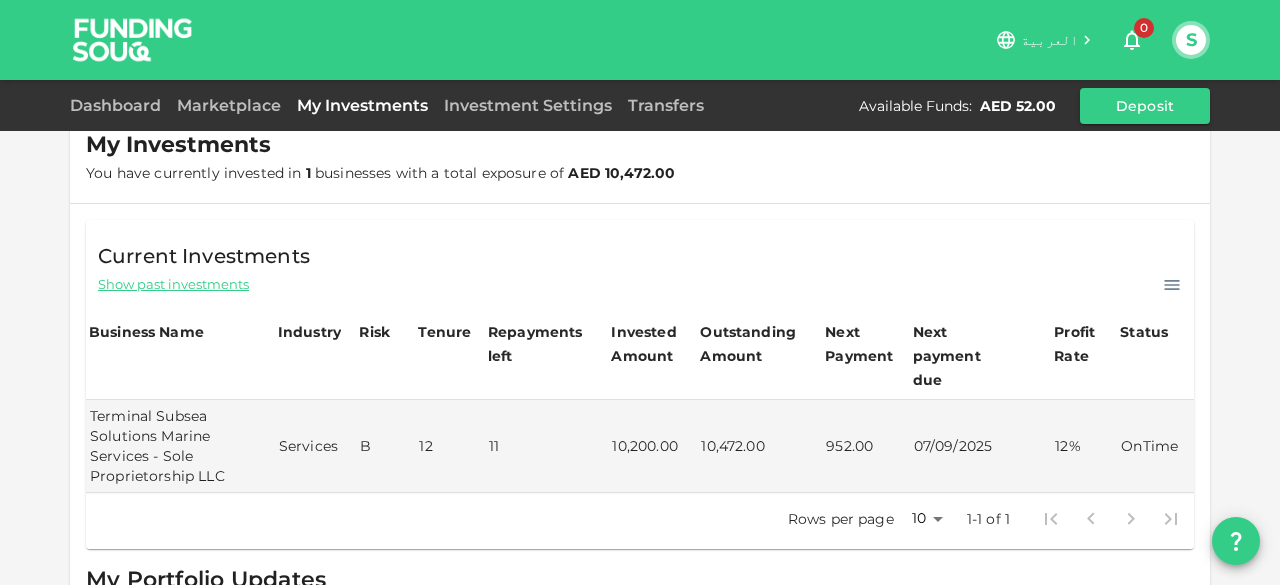 scroll, scrollTop: 410, scrollLeft: 0, axis: vertical 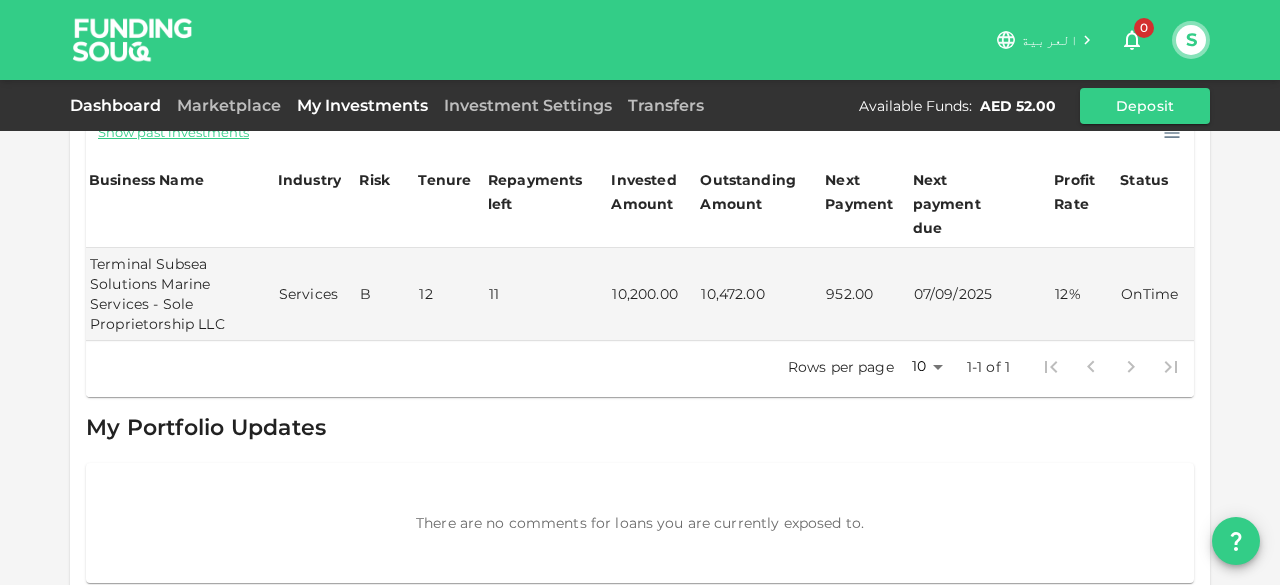 click on "Dashboard" at bounding box center (119, 105) 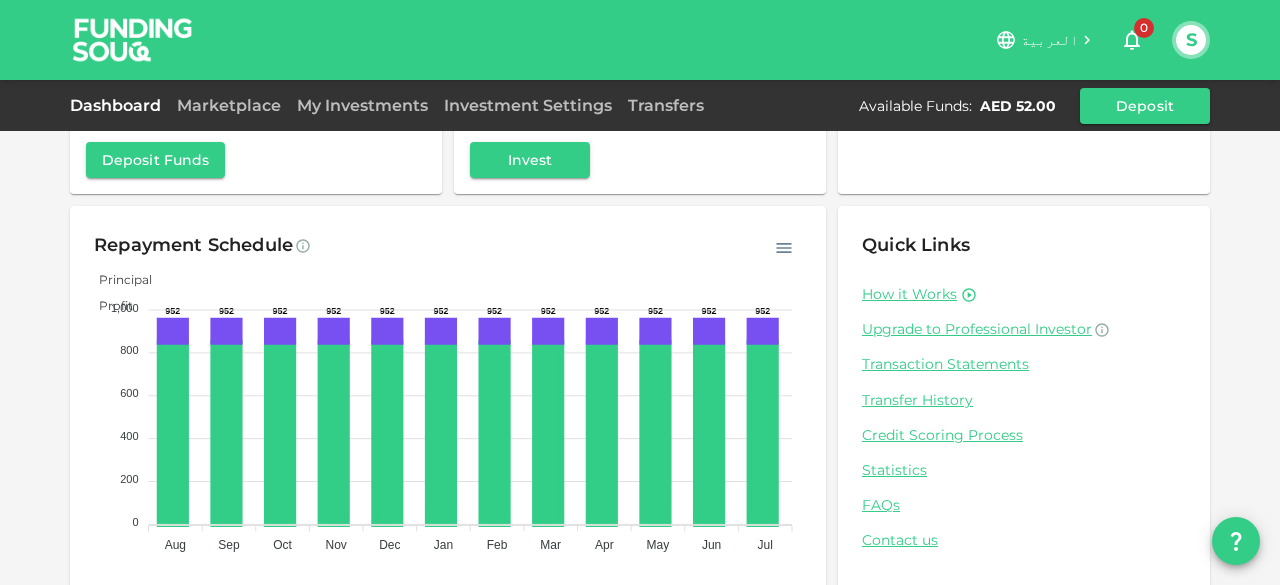 scroll, scrollTop: 242, scrollLeft: 0, axis: vertical 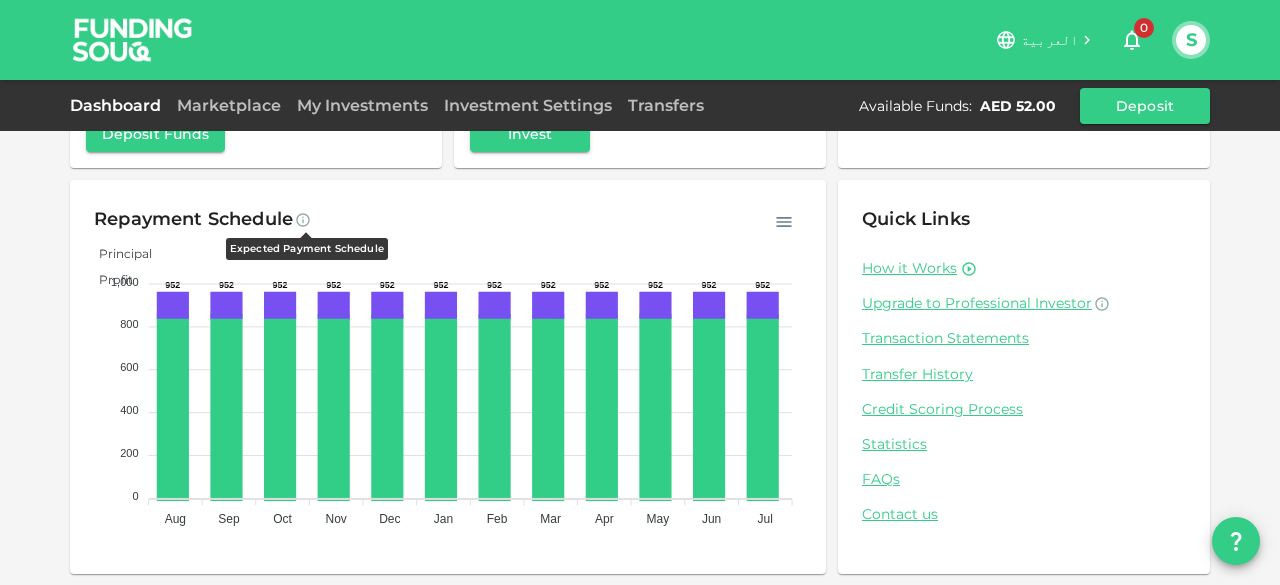 click 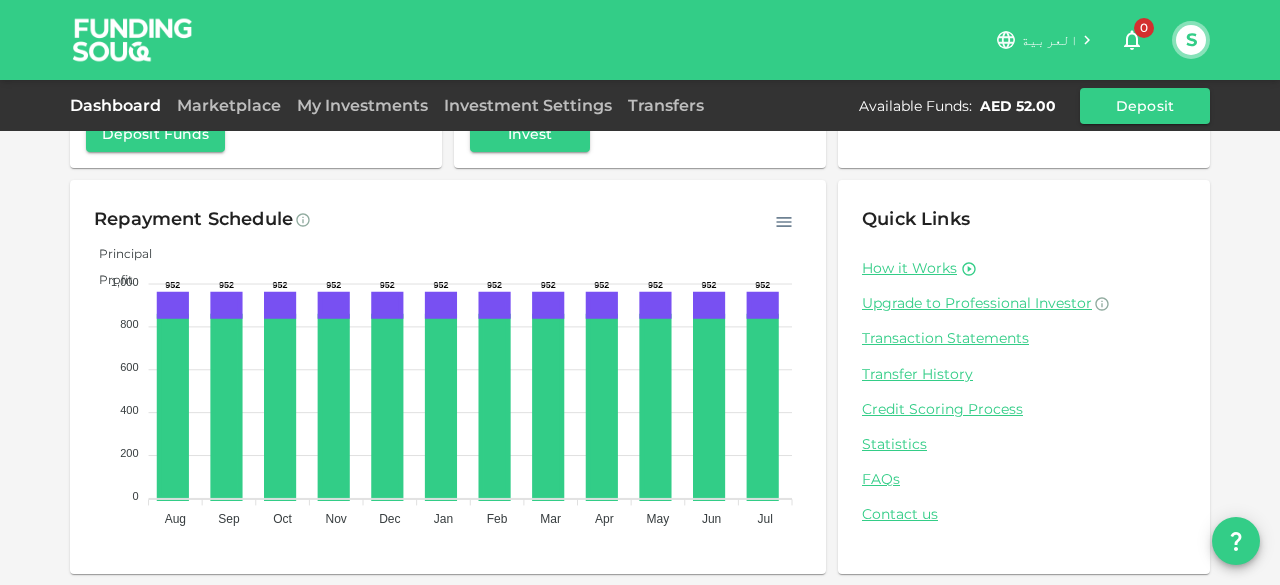 click 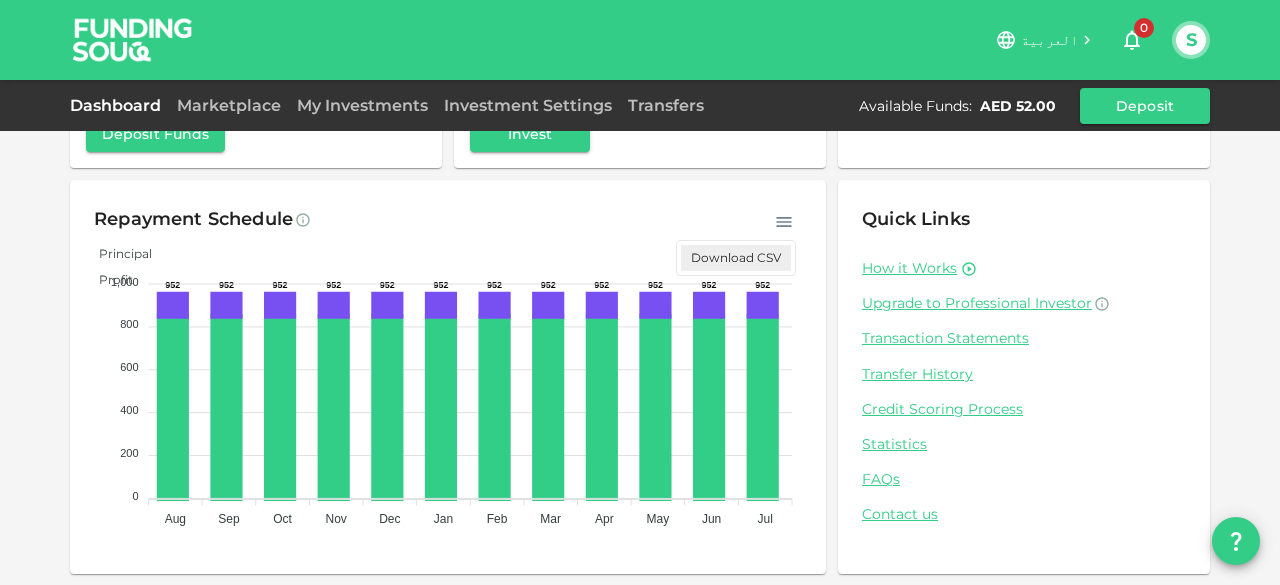 click on "Download CSV" at bounding box center [736, 258] 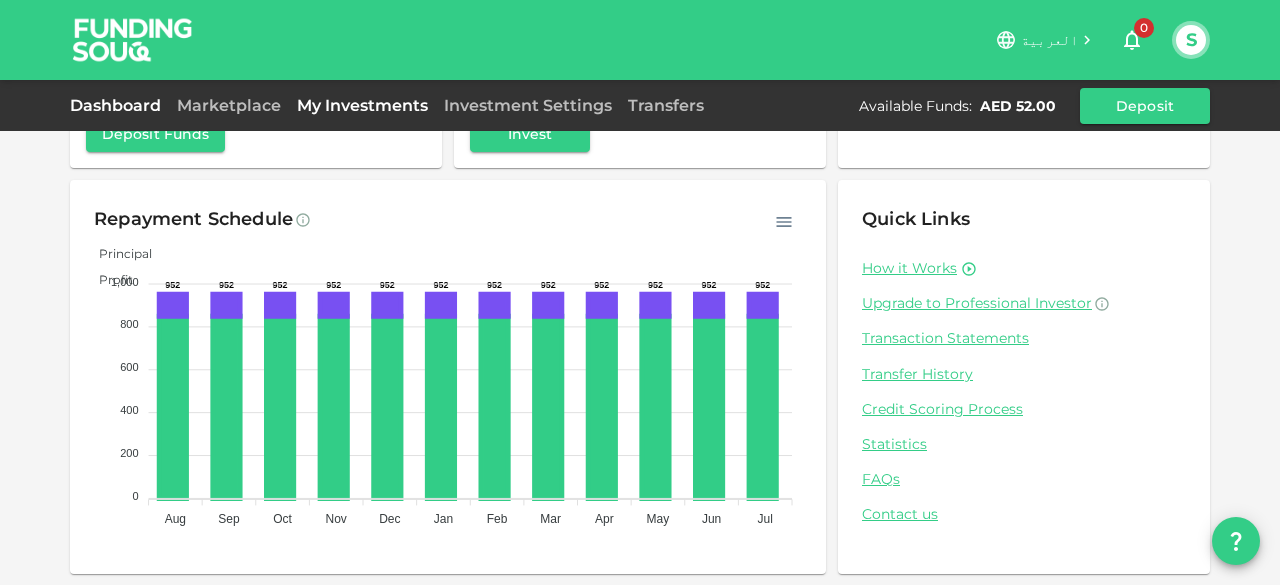 click on "My Investments" at bounding box center (362, 105) 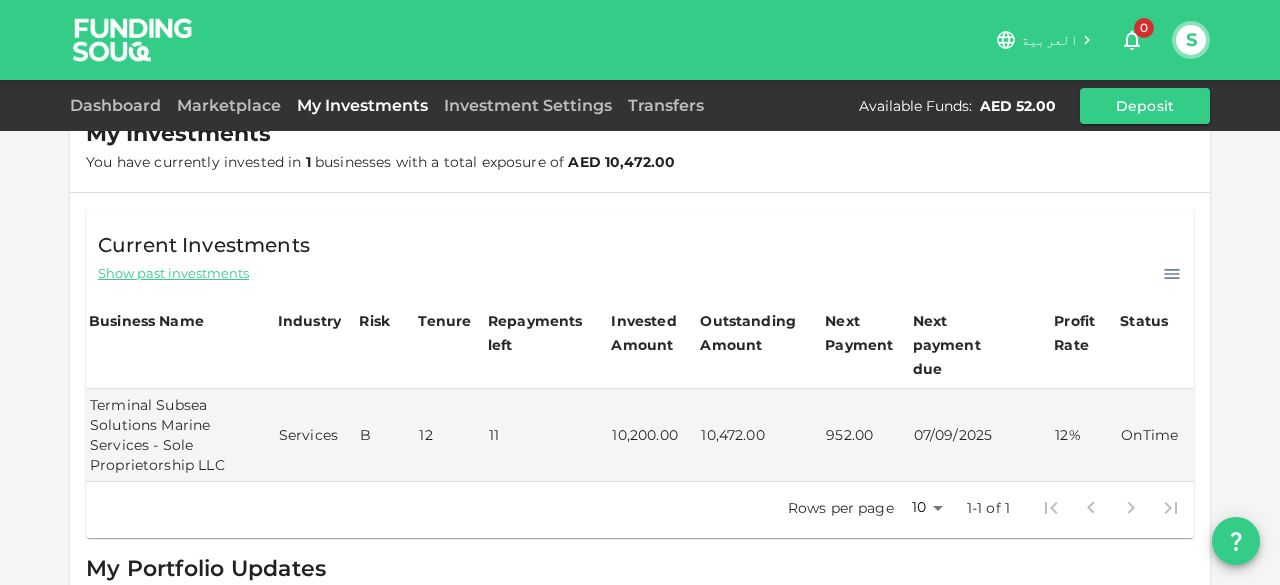 scroll, scrollTop: 400, scrollLeft: 0, axis: vertical 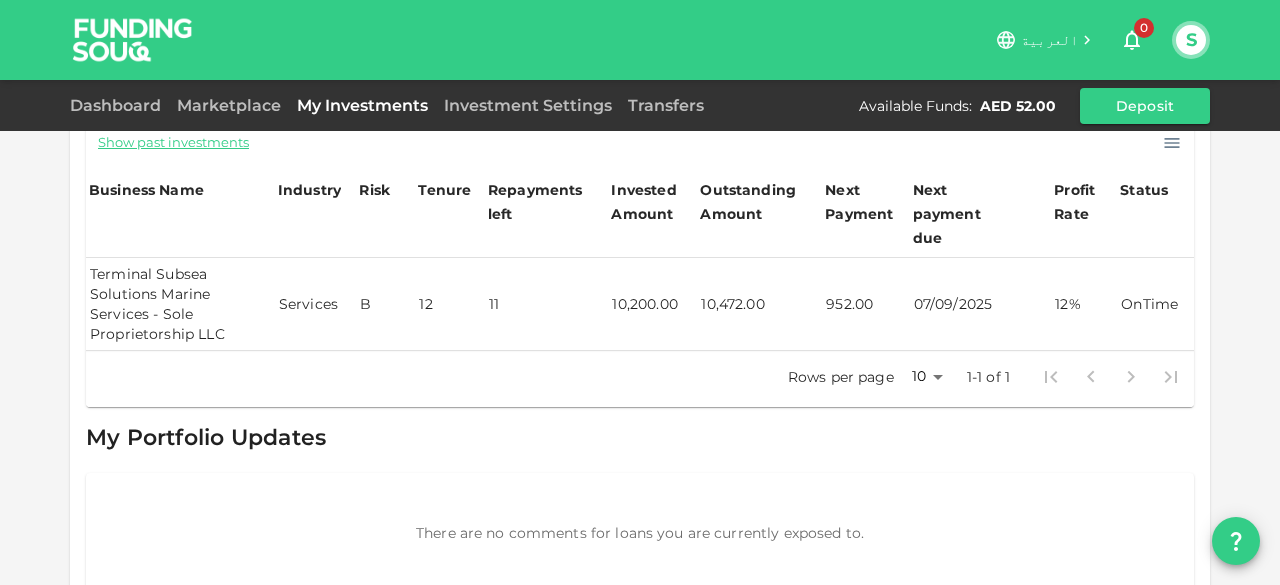 click on "Terminal Subsea Solutions Marine Services - Sole Proprietorship LLC" at bounding box center [180, 304] 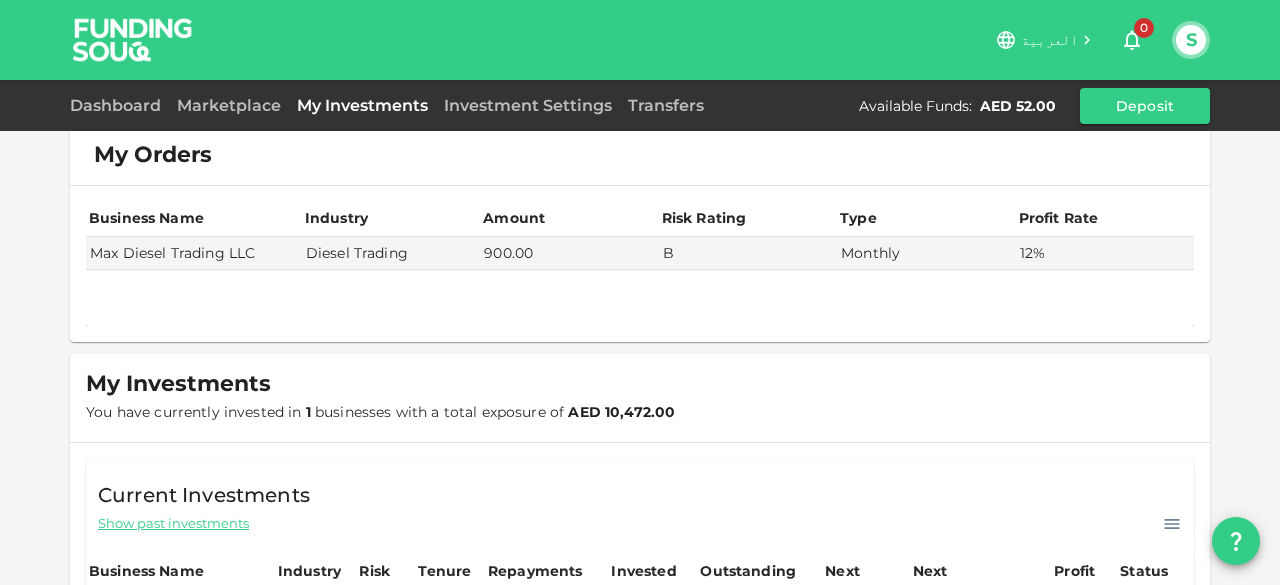 scroll, scrollTop: 0, scrollLeft: 0, axis: both 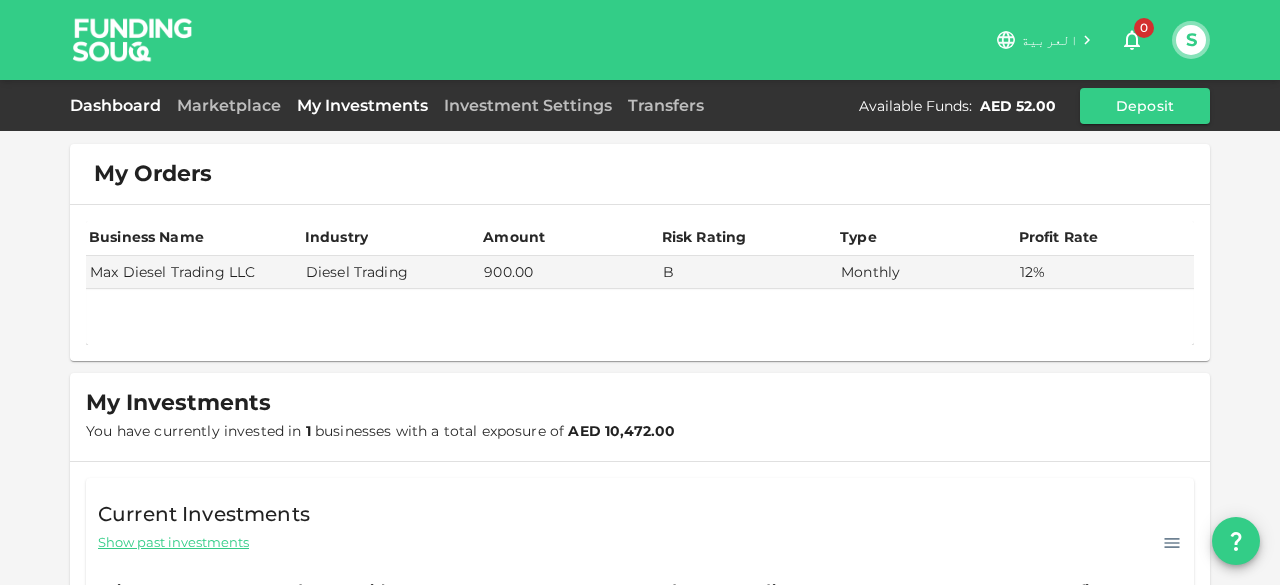 click on "Dashboard" at bounding box center (119, 105) 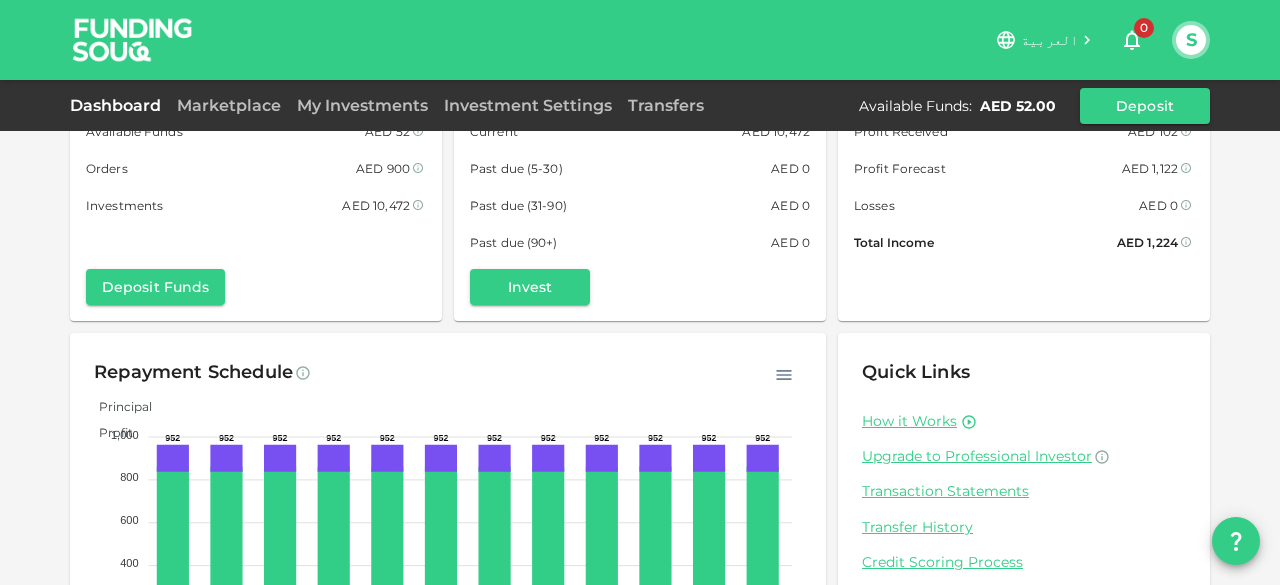 scroll, scrollTop: 0, scrollLeft: 0, axis: both 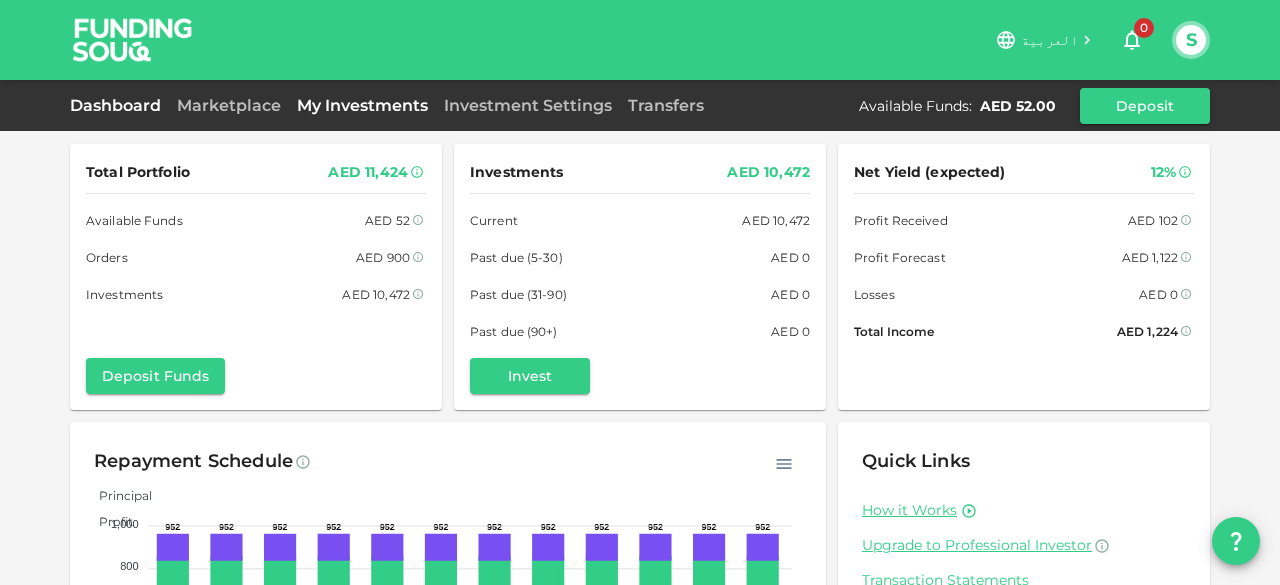 click on "My Investments" at bounding box center (362, 105) 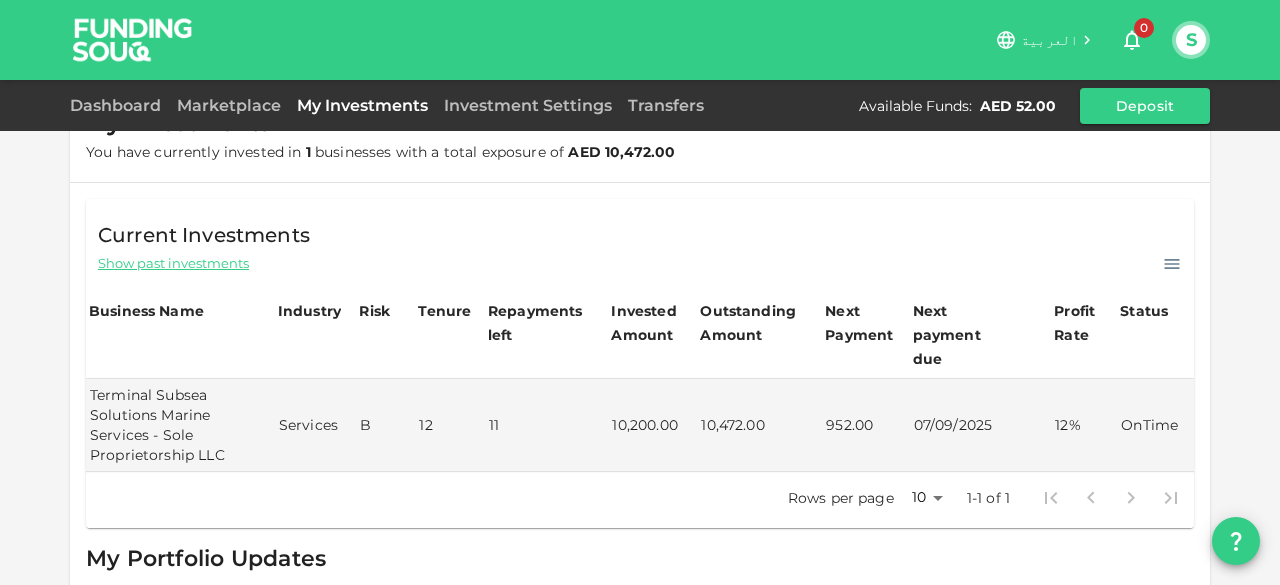 scroll, scrollTop: 410, scrollLeft: 0, axis: vertical 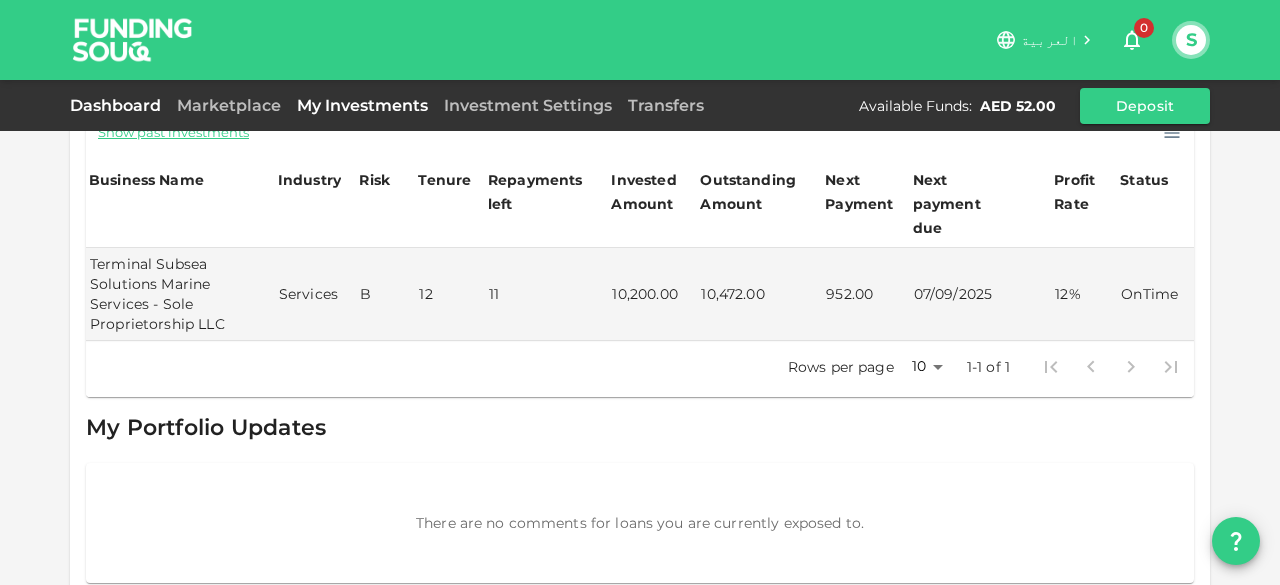 click on "Dashboard" at bounding box center (119, 105) 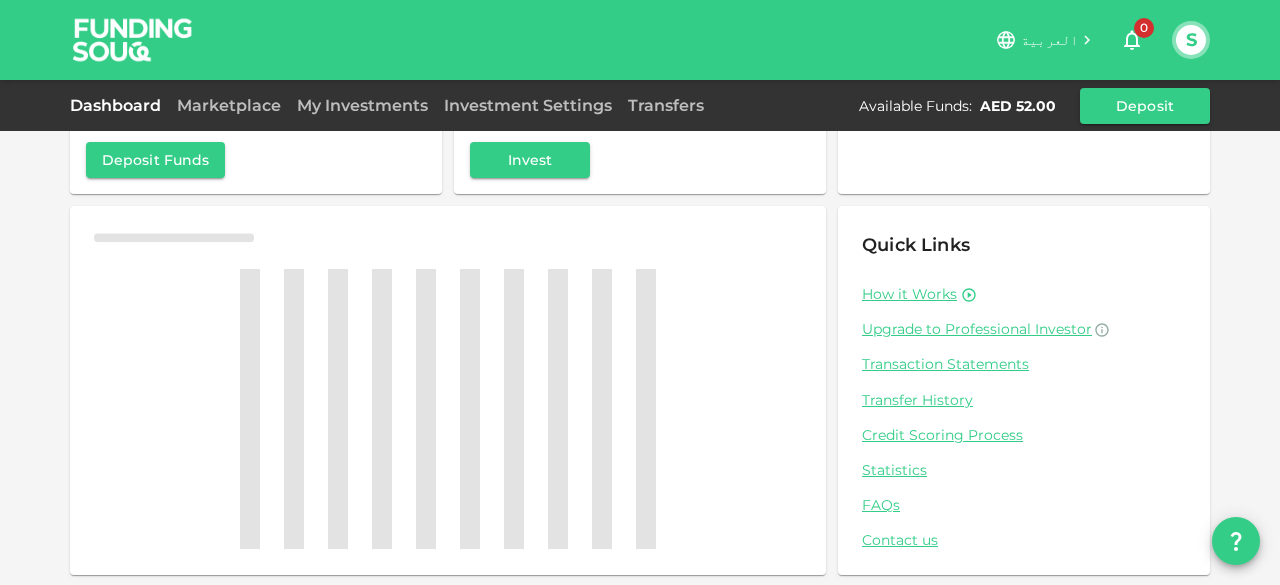scroll, scrollTop: 242, scrollLeft: 0, axis: vertical 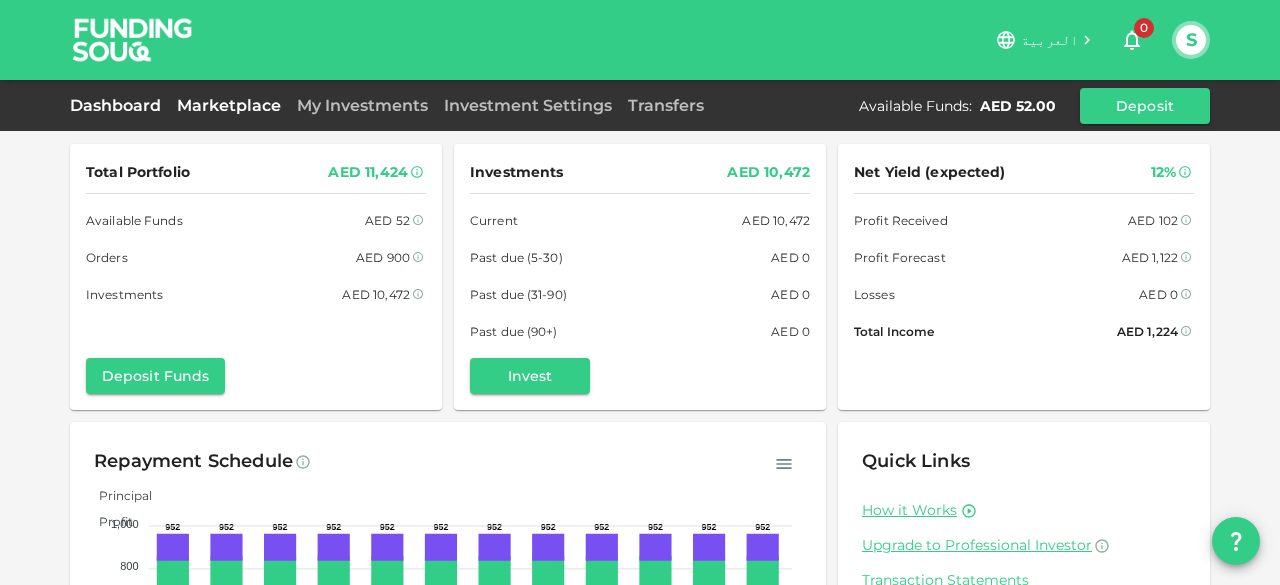 click on "Marketplace" at bounding box center (229, 105) 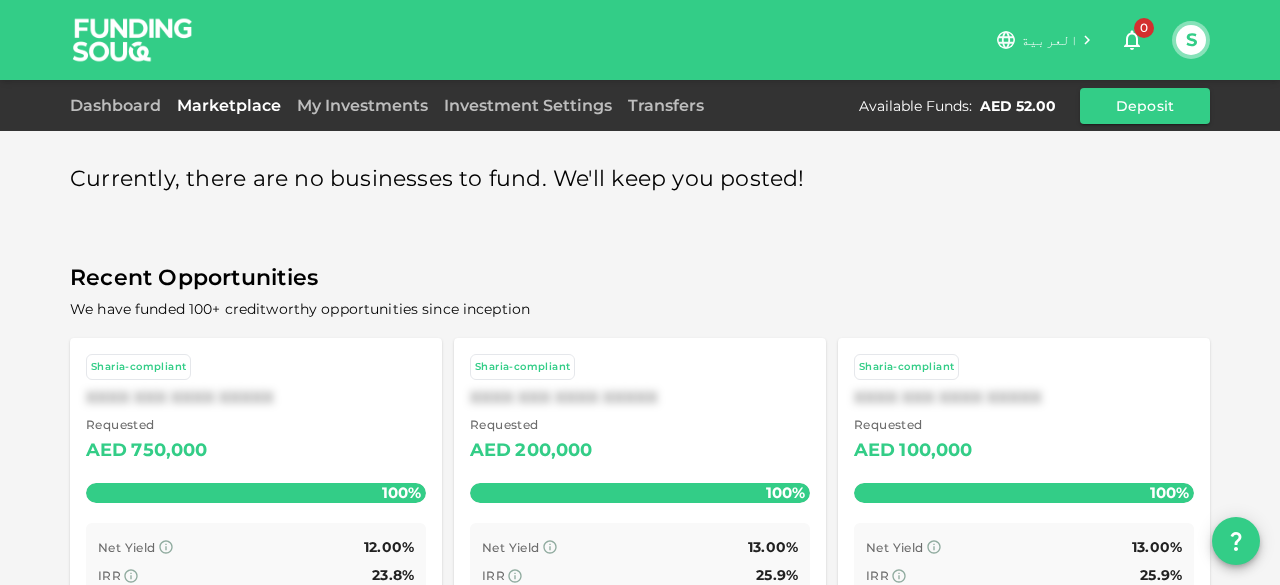click on "Dashboard Marketplace My Investments Investment Settings Transfers Available Funds : AED   52.00 Deposit" at bounding box center [640, 106] 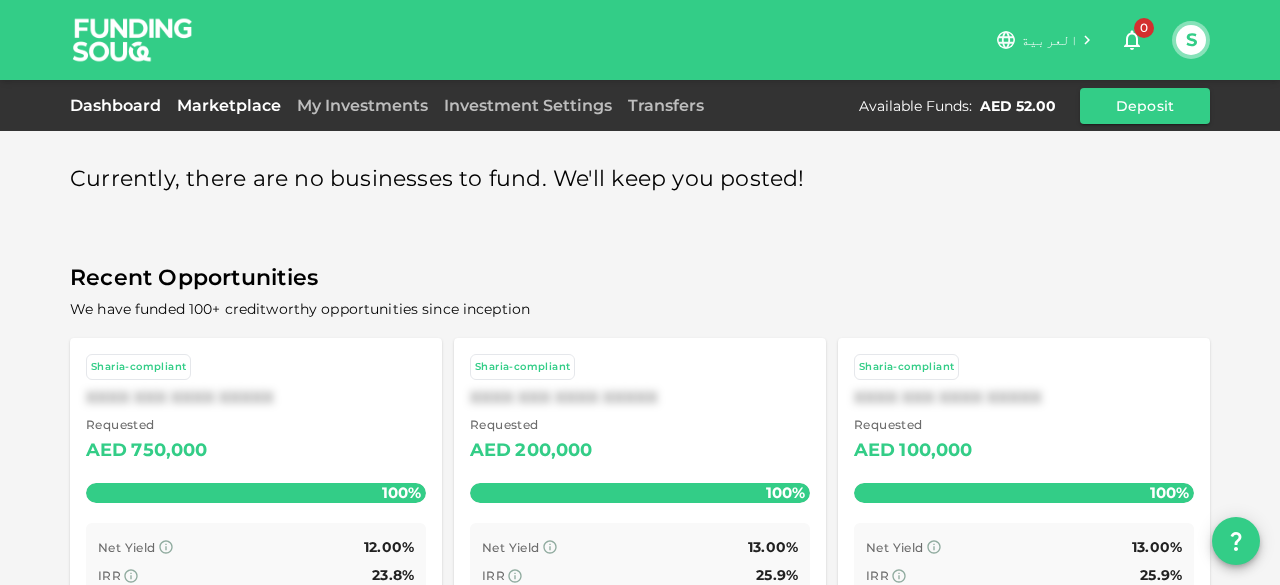 click on "Dashboard" at bounding box center [119, 105] 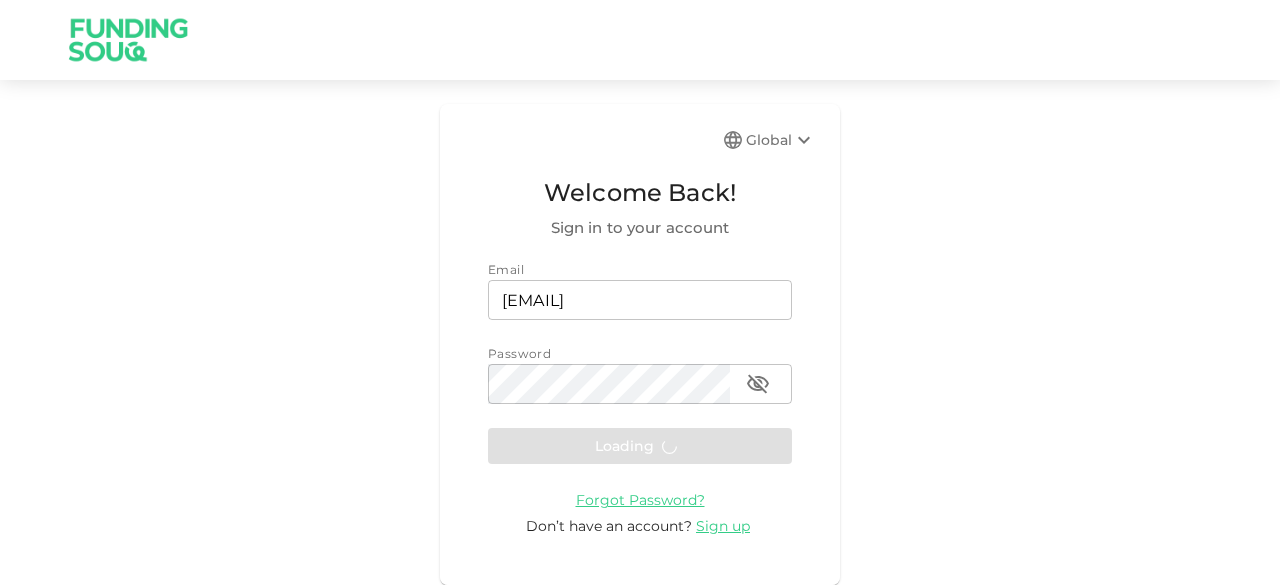 scroll, scrollTop: 0, scrollLeft: 0, axis: both 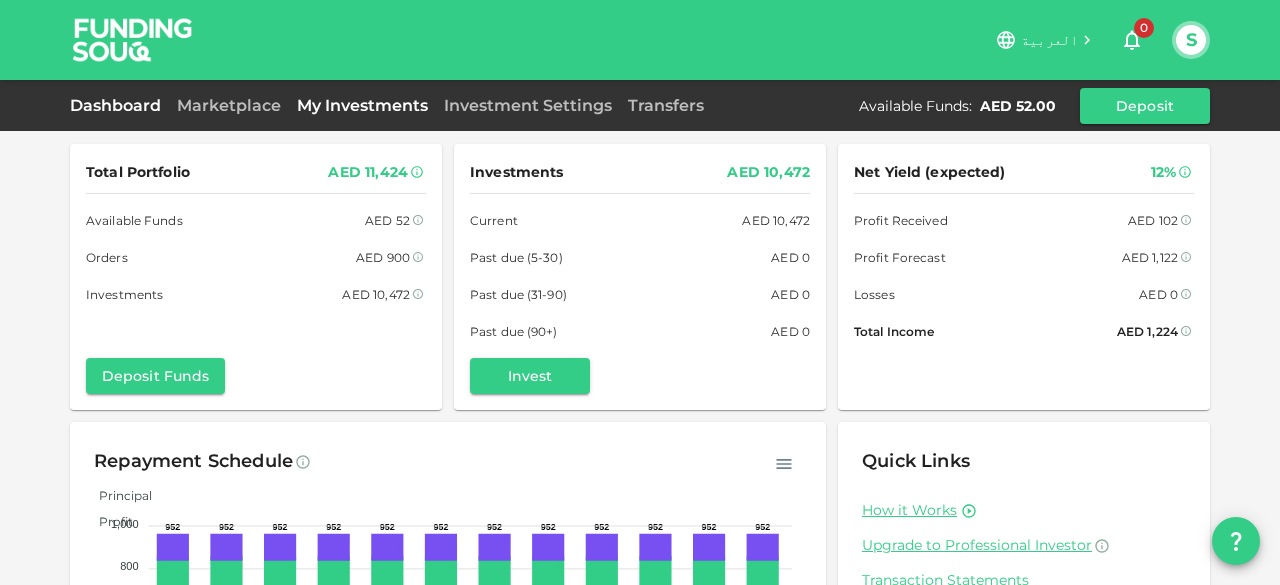 click on "My Investments" at bounding box center (362, 105) 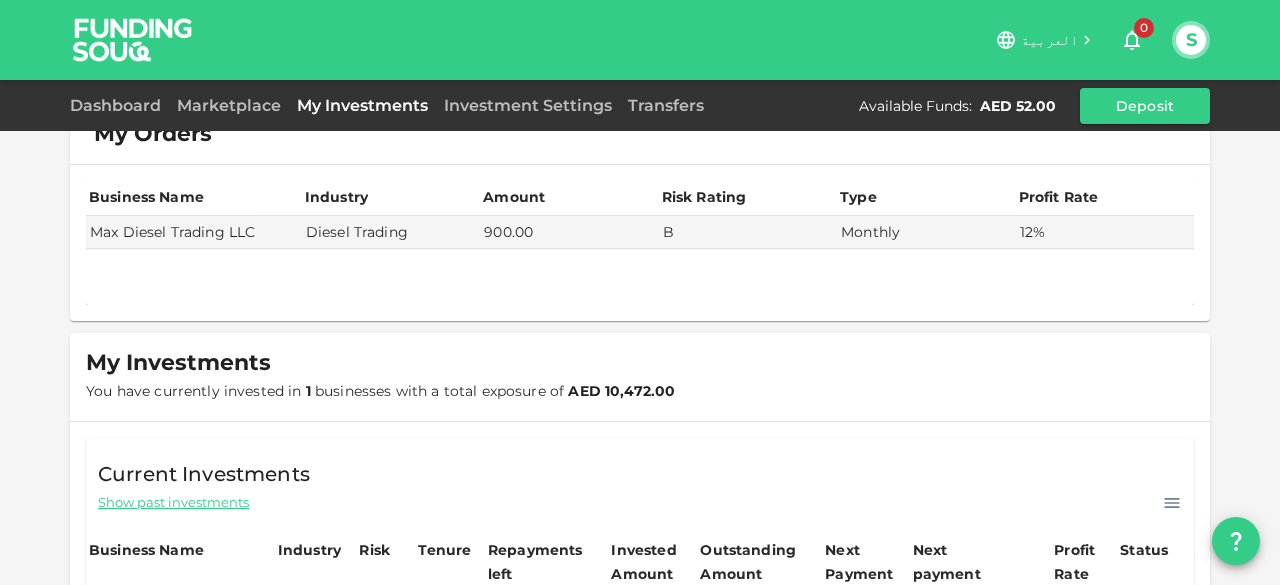 scroll, scrollTop: 0, scrollLeft: 0, axis: both 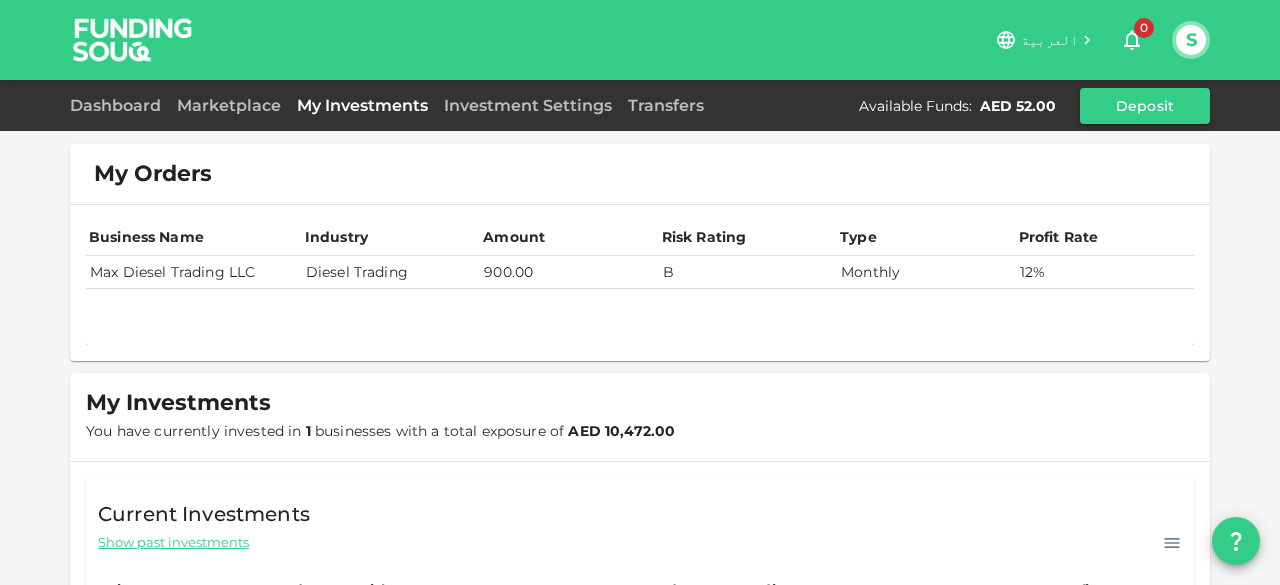 click on "Max Diesel Trading LLC" at bounding box center [194, 272] 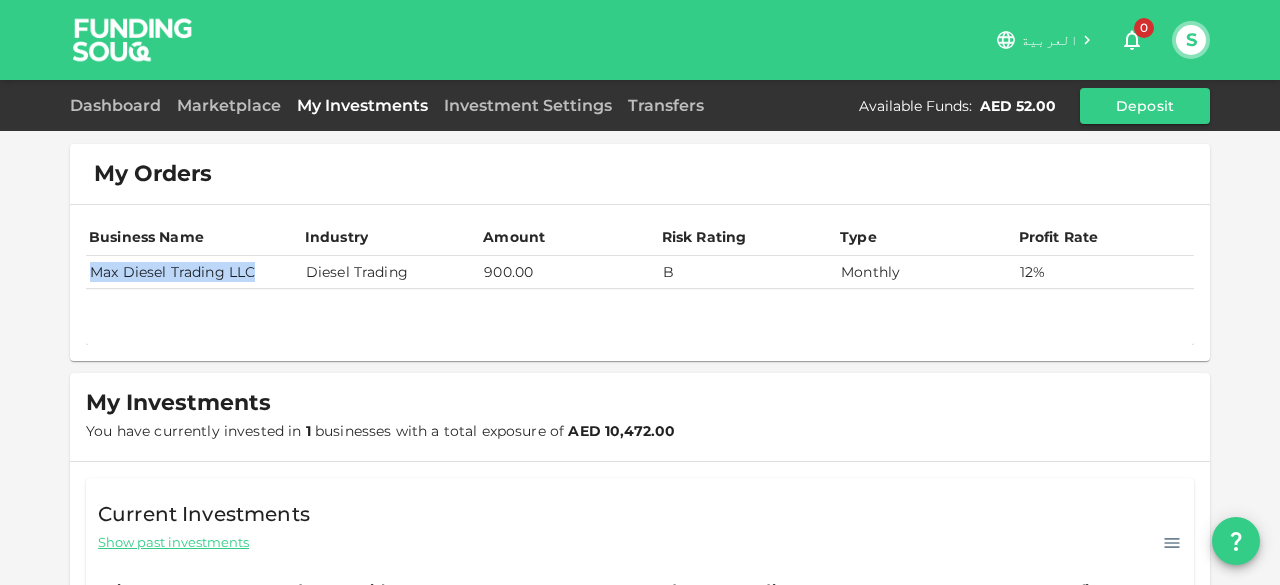 drag, startPoint x: 84, startPoint y: 271, endPoint x: 262, endPoint y: 272, distance: 178.0028 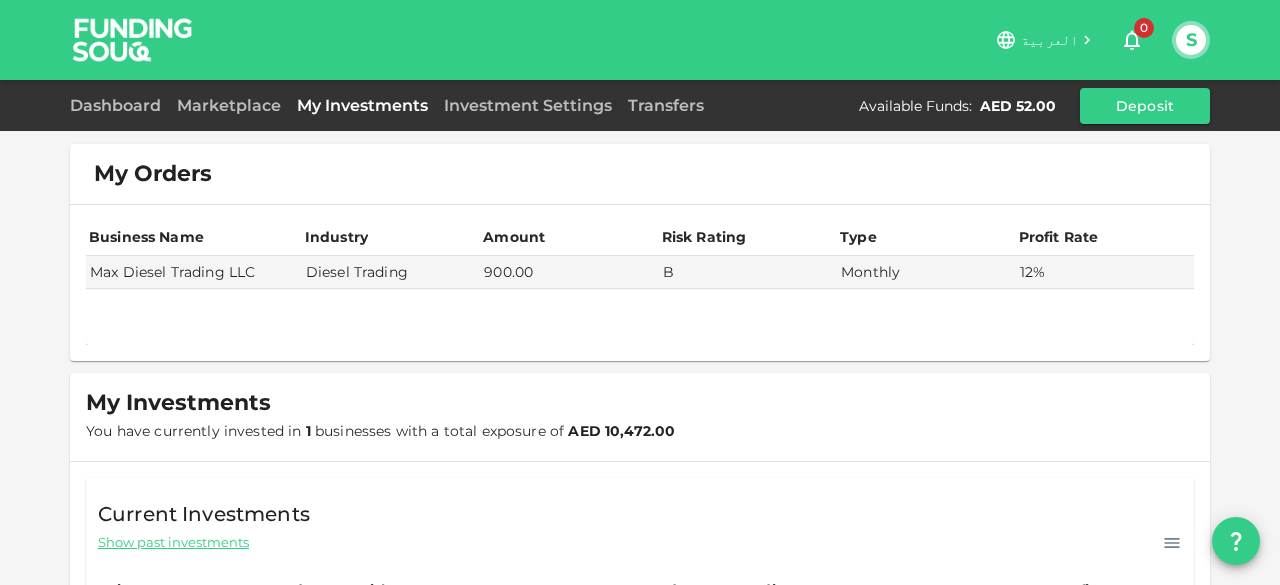 click at bounding box center (640, 317) 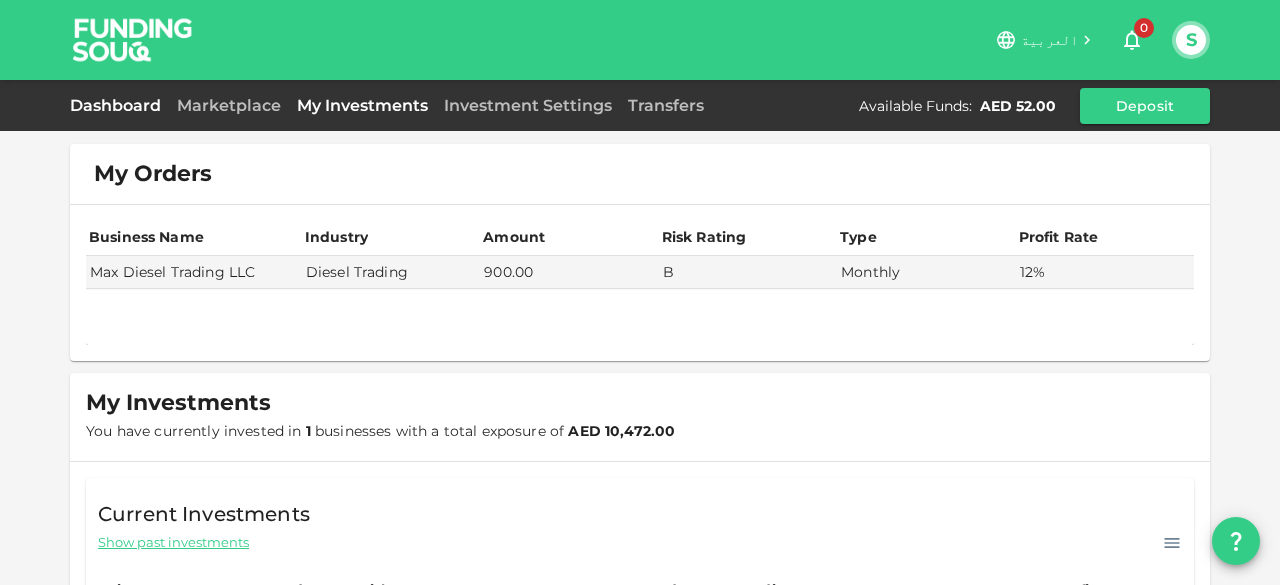 click on "Dashboard" at bounding box center [119, 105] 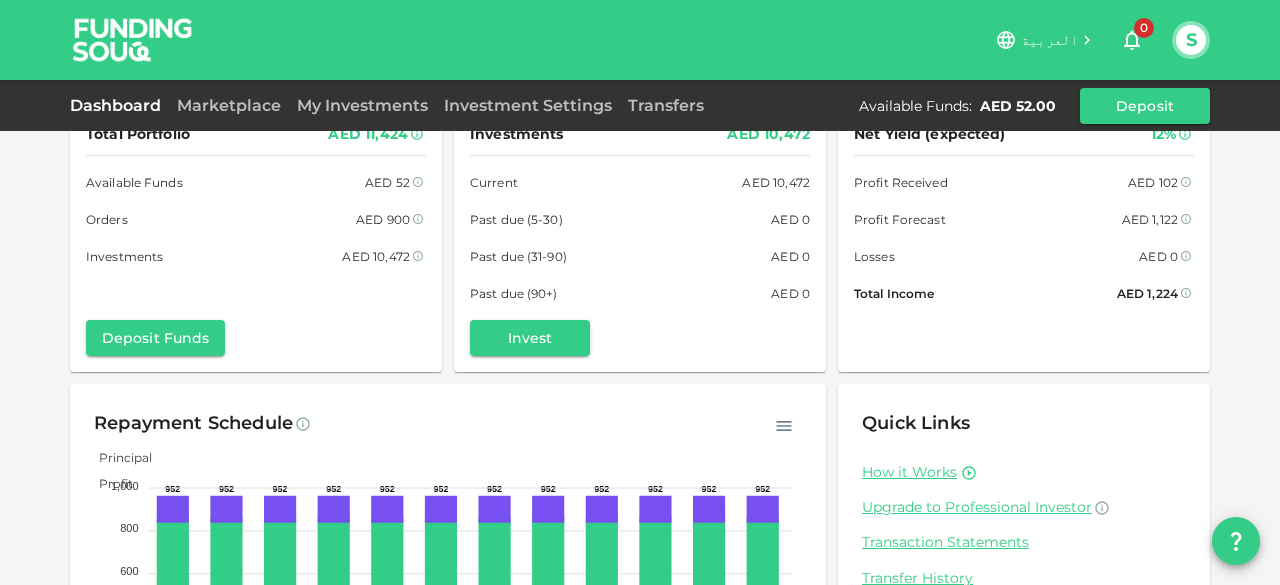 scroll, scrollTop: 0, scrollLeft: 0, axis: both 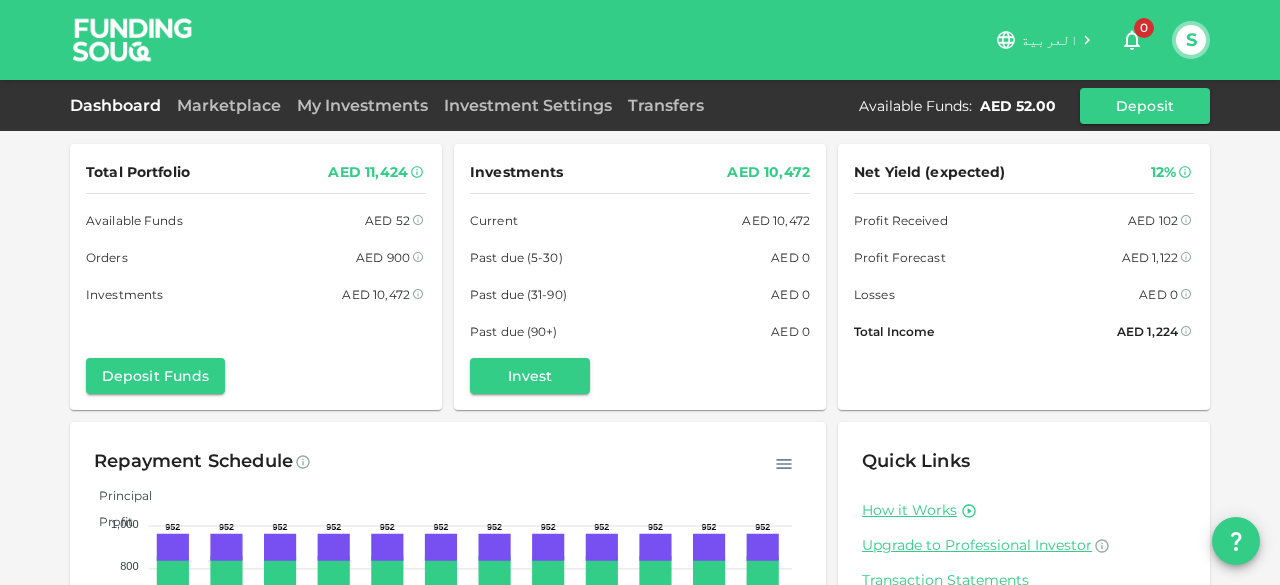 click at bounding box center [133, 39] 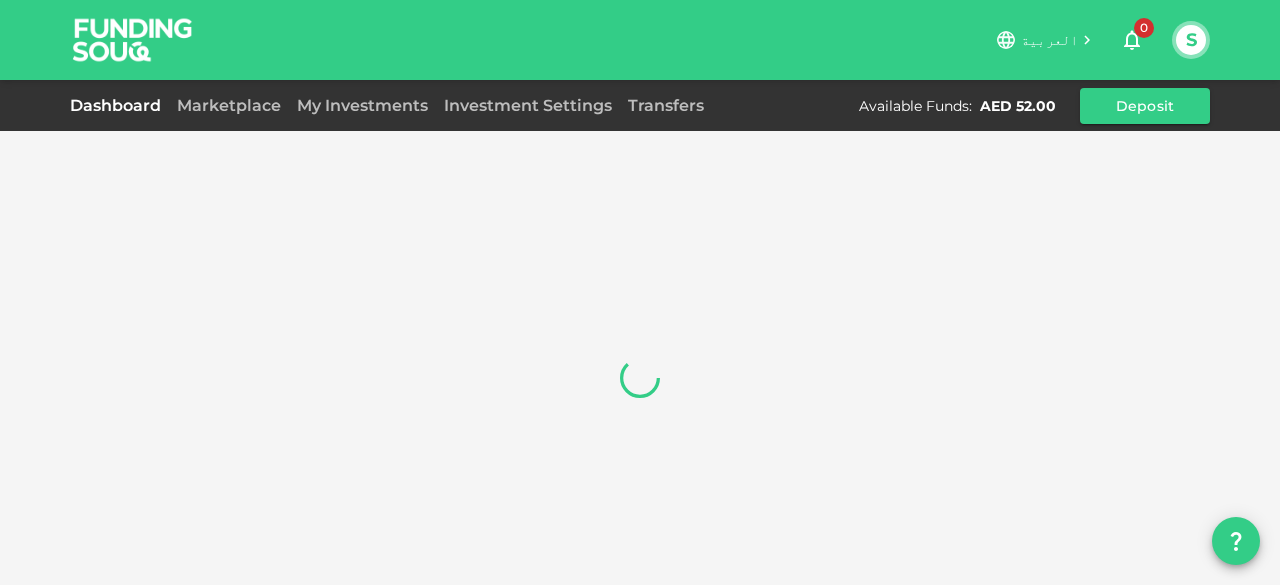 scroll, scrollTop: 0, scrollLeft: 0, axis: both 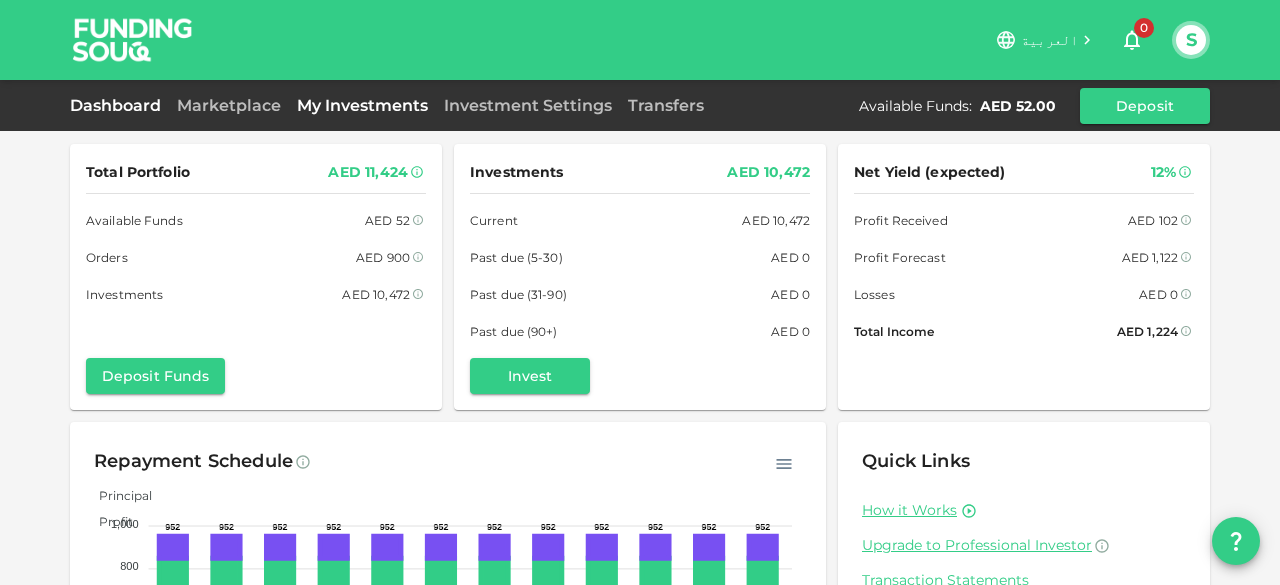 click on "My Investments" at bounding box center [362, 105] 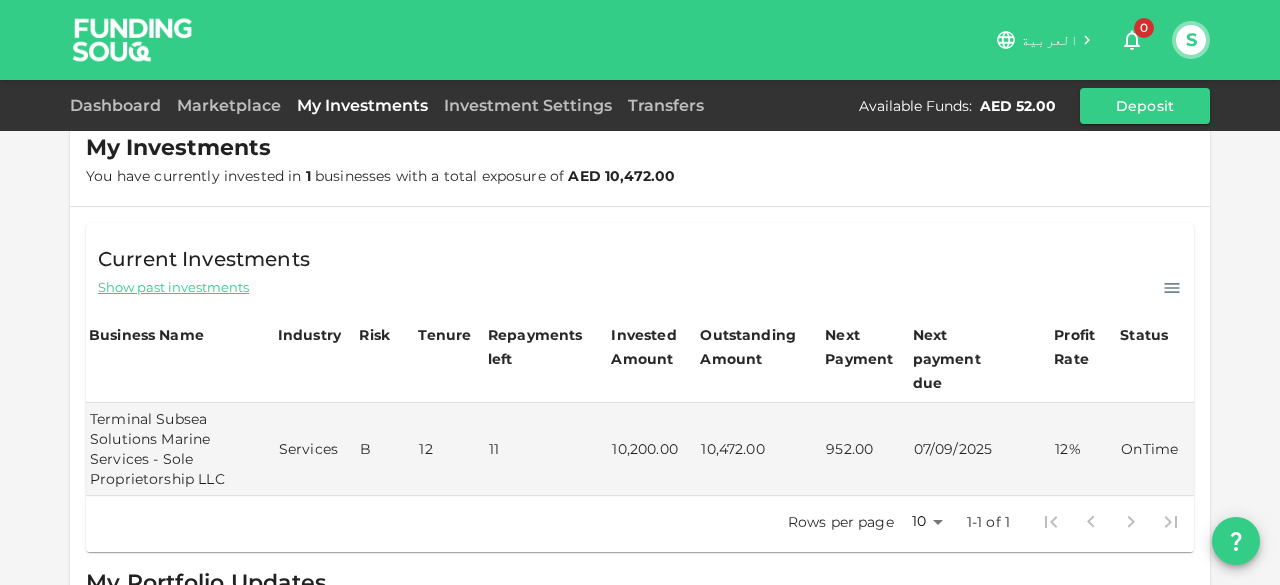 scroll, scrollTop: 300, scrollLeft: 0, axis: vertical 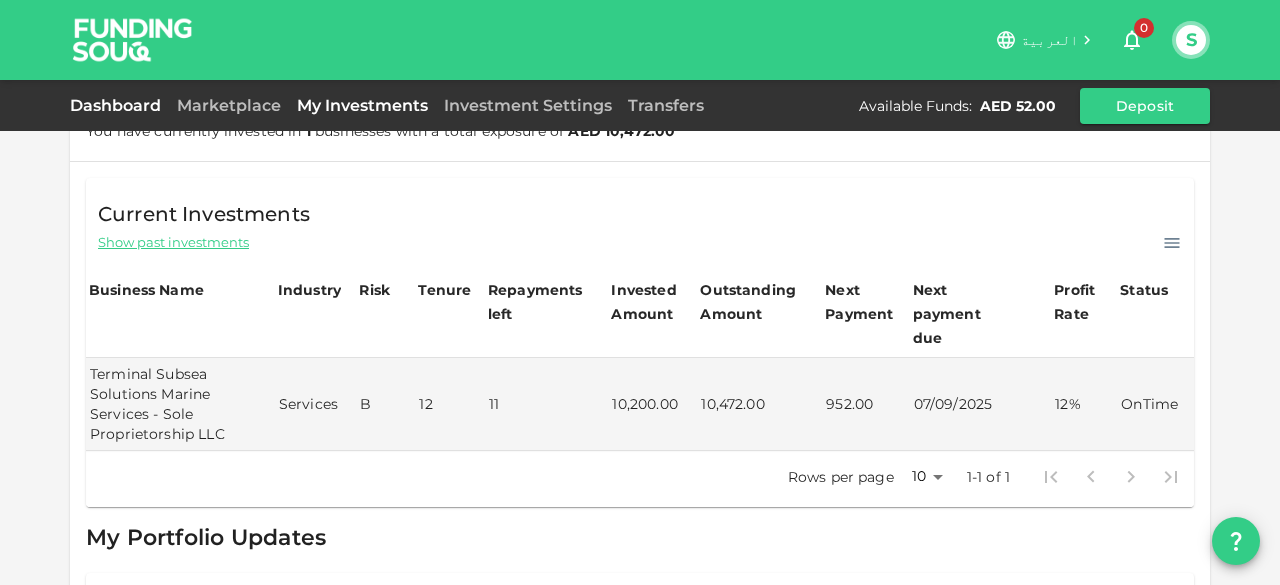 click on "Dashboard" at bounding box center (119, 105) 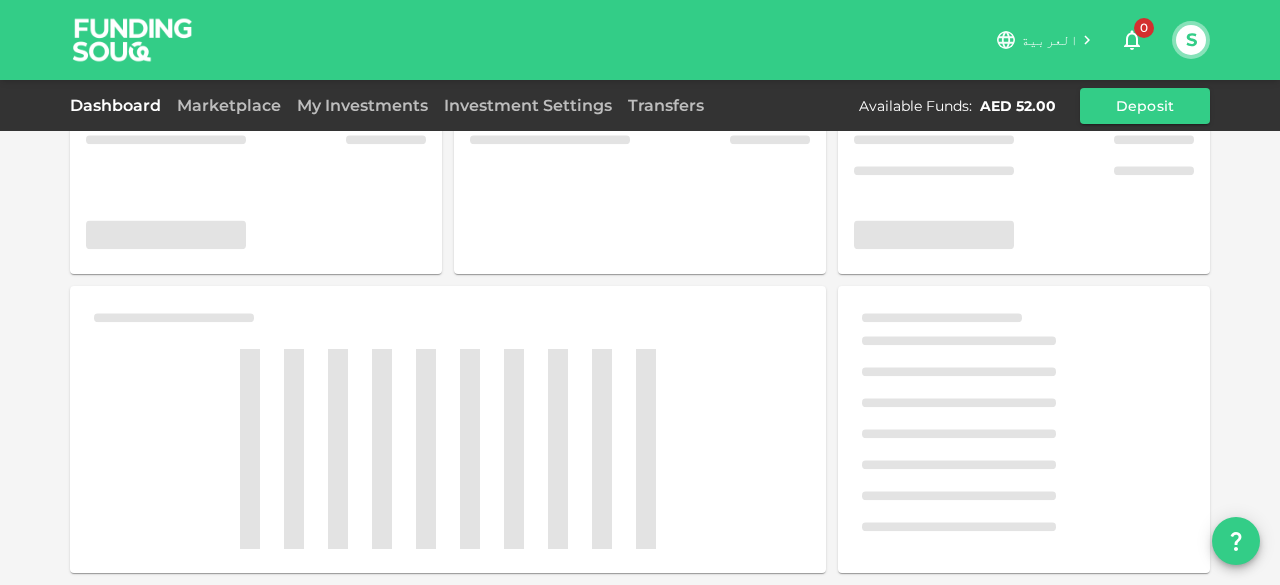scroll, scrollTop: 130, scrollLeft: 0, axis: vertical 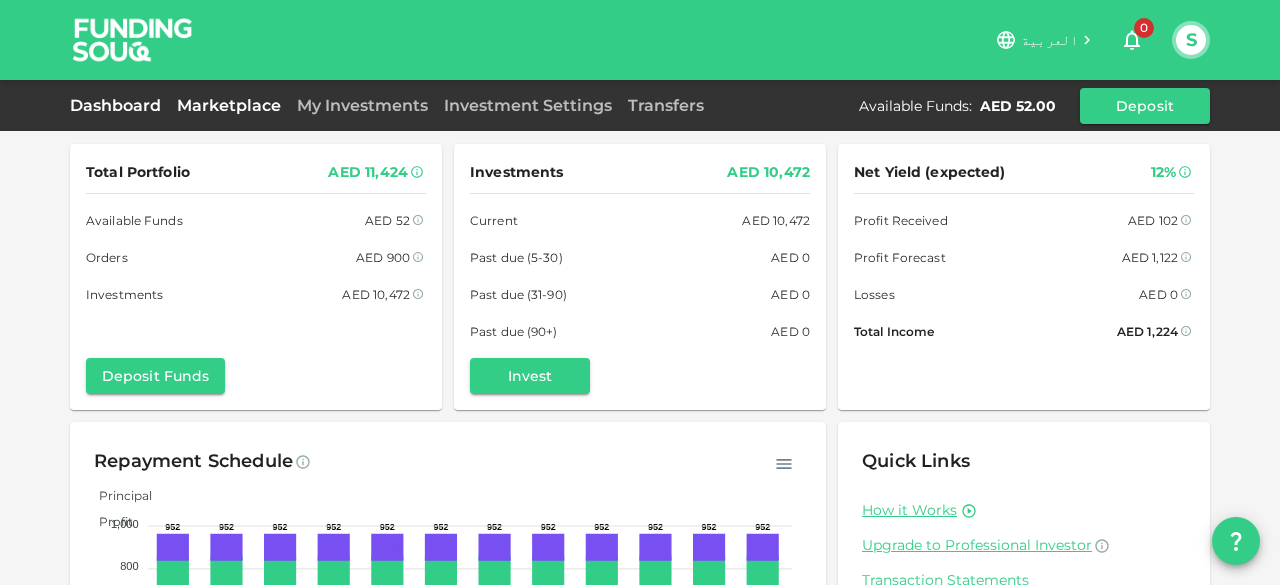click on "Marketplace" at bounding box center (229, 105) 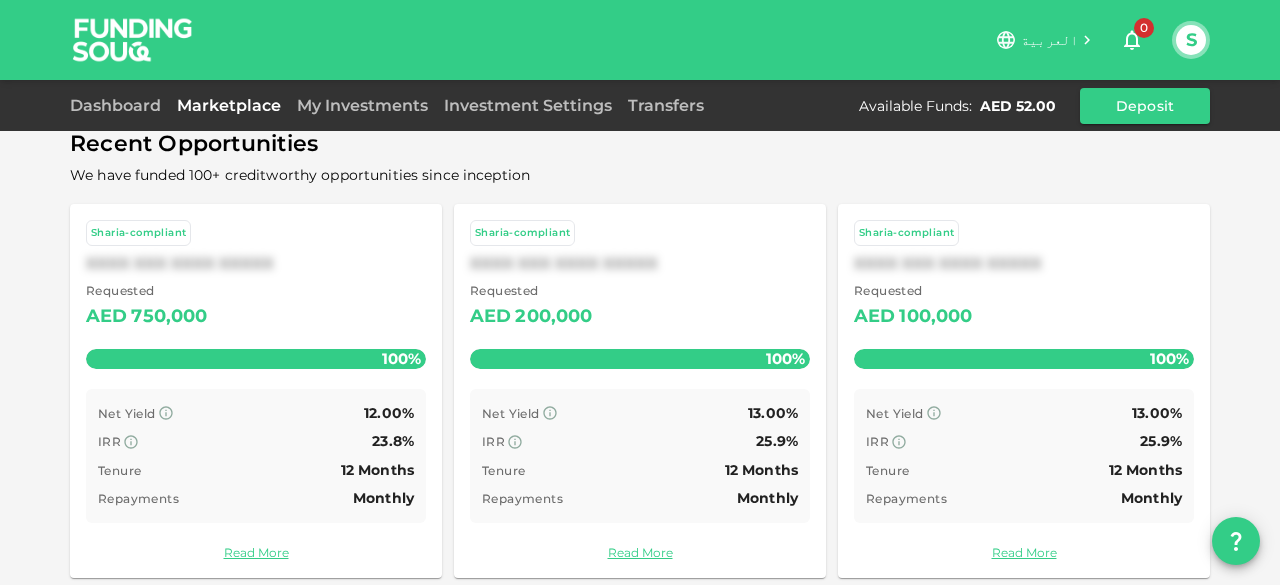 scroll, scrollTop: 154, scrollLeft: 0, axis: vertical 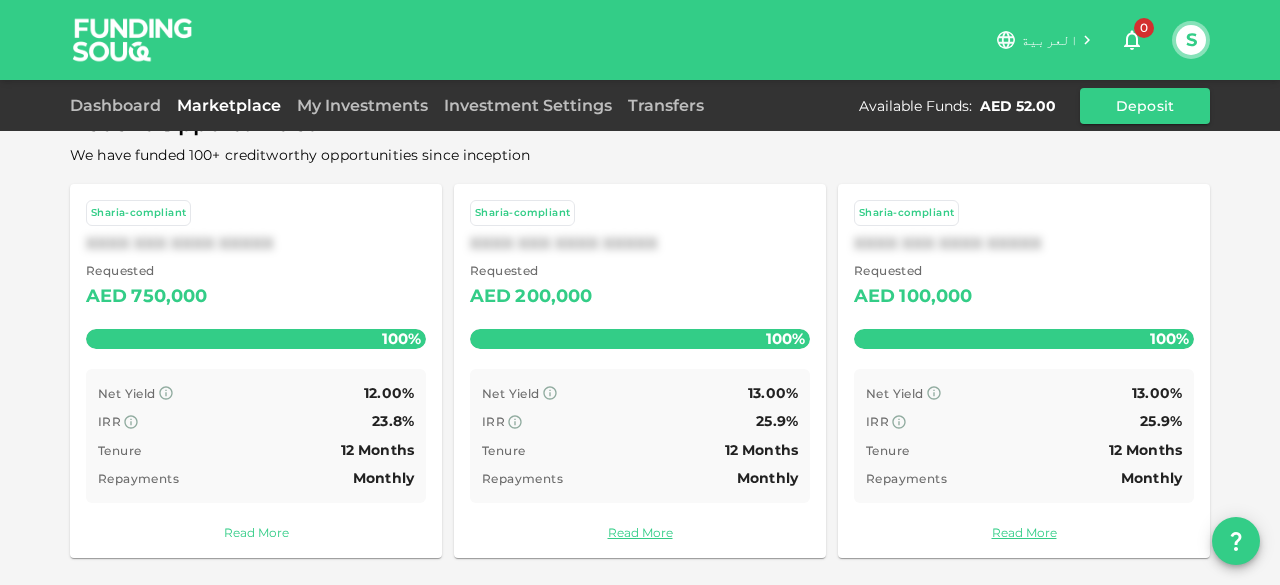 click on "Read More" at bounding box center (256, 532) 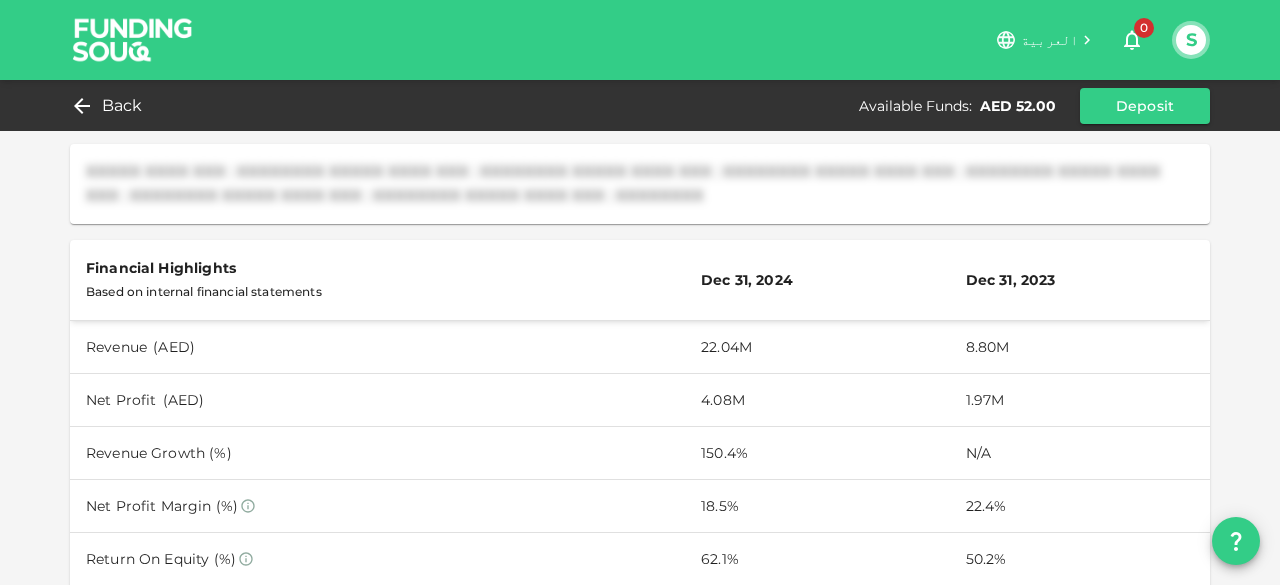 scroll, scrollTop: 300, scrollLeft: 0, axis: vertical 